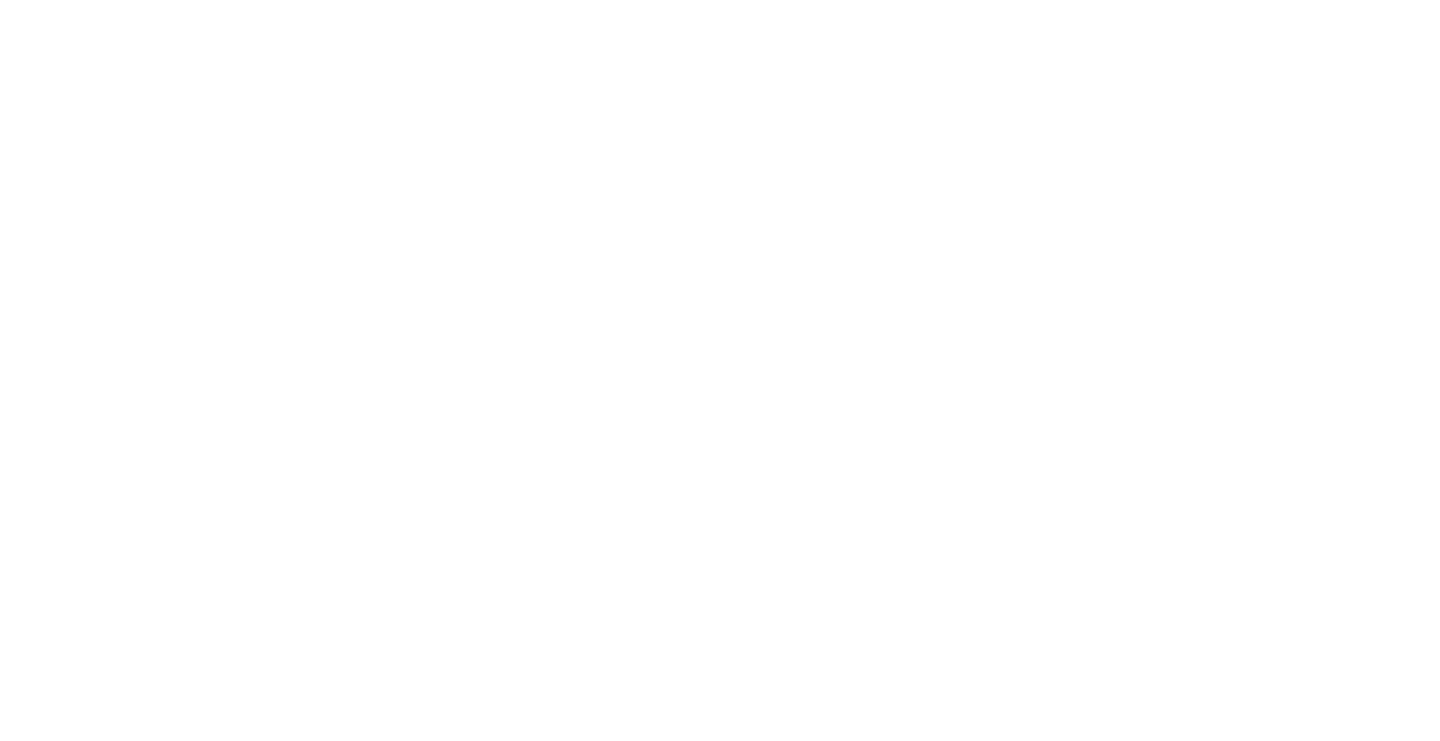 scroll, scrollTop: 0, scrollLeft: 0, axis: both 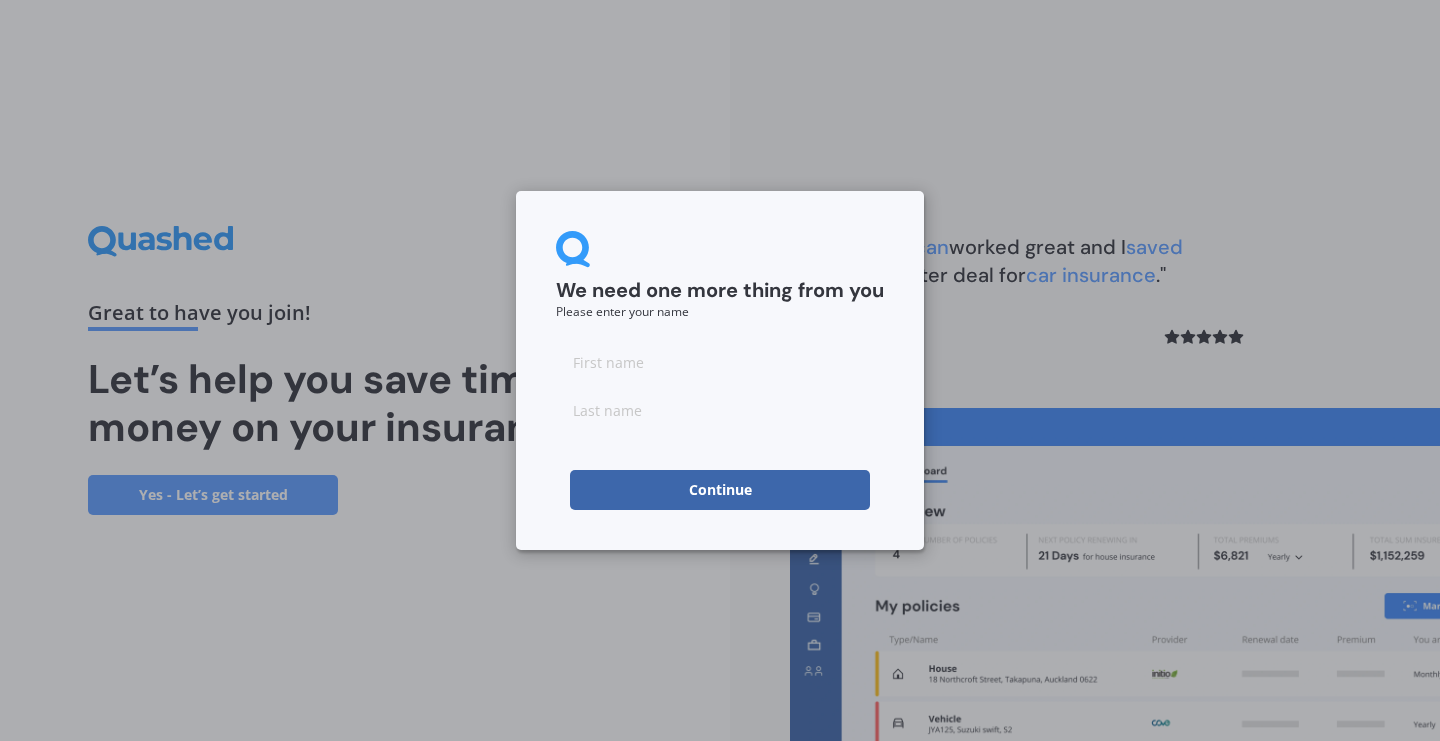 click at bounding box center (720, 362) 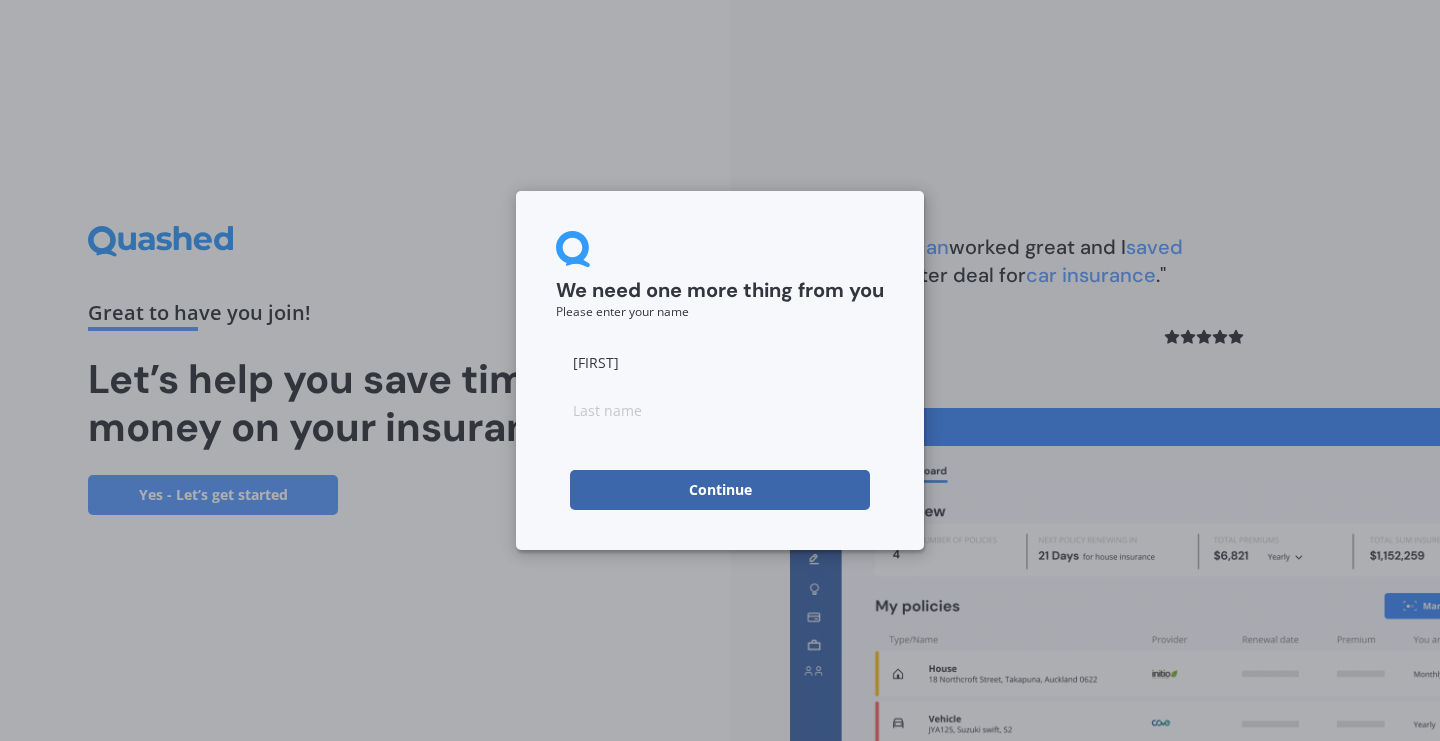 type on "[FIRST]" 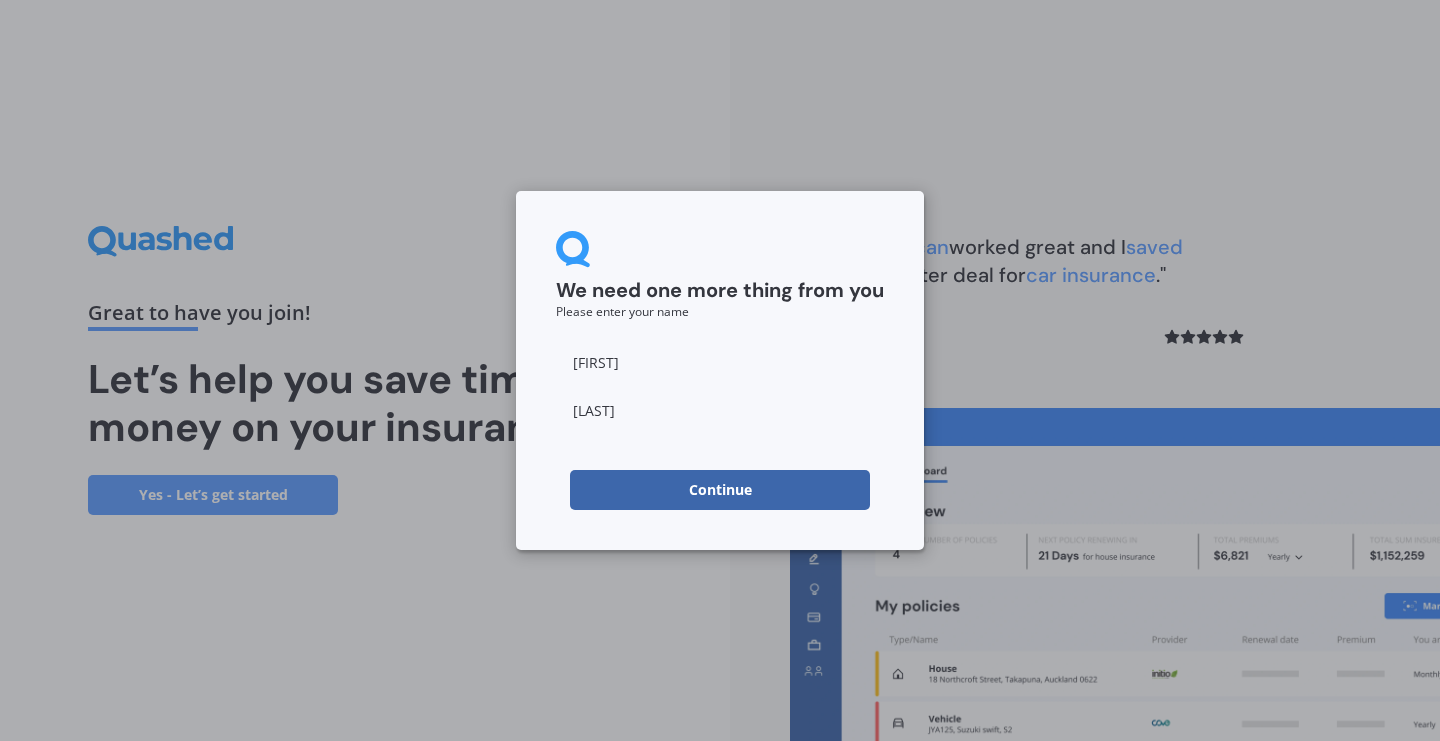 click on "Continue" at bounding box center [720, 490] 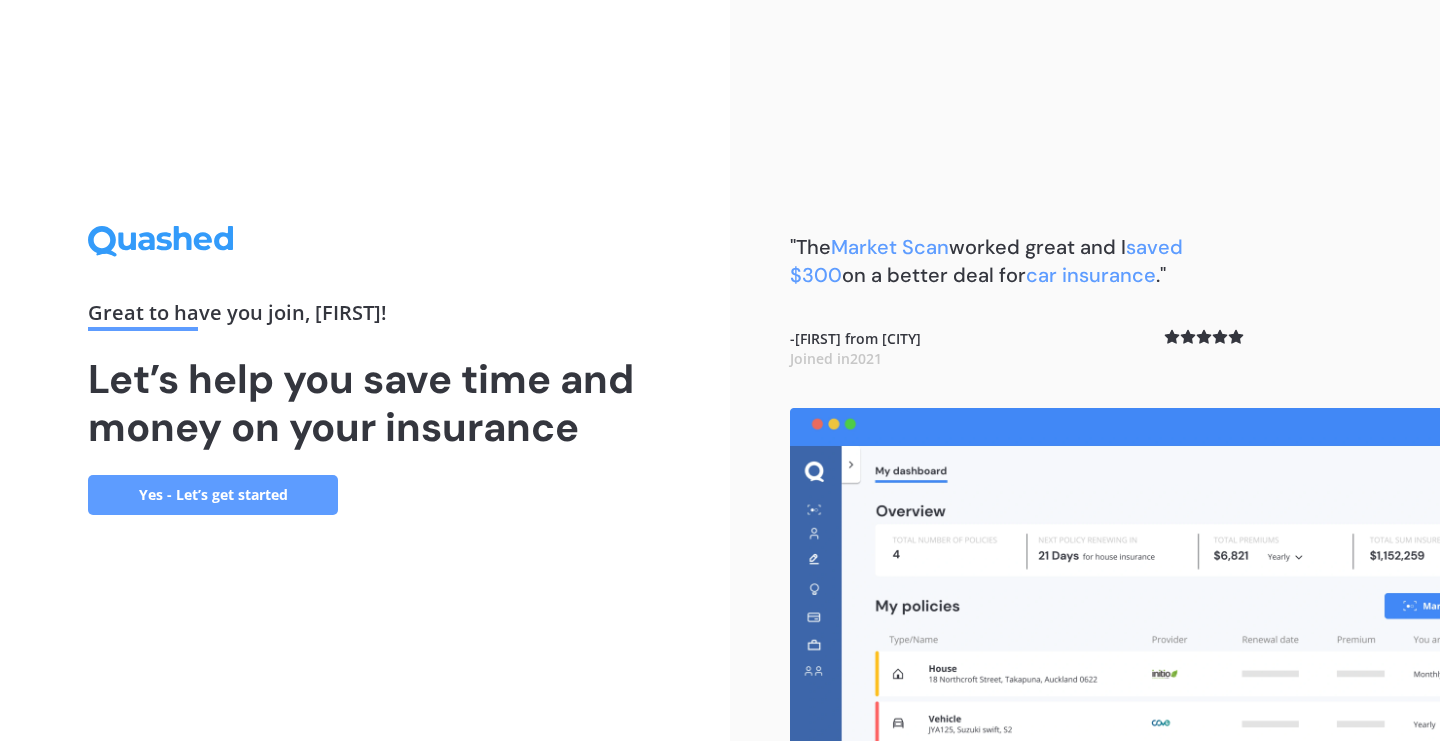 click on "Yes - Let’s get started" at bounding box center [213, 495] 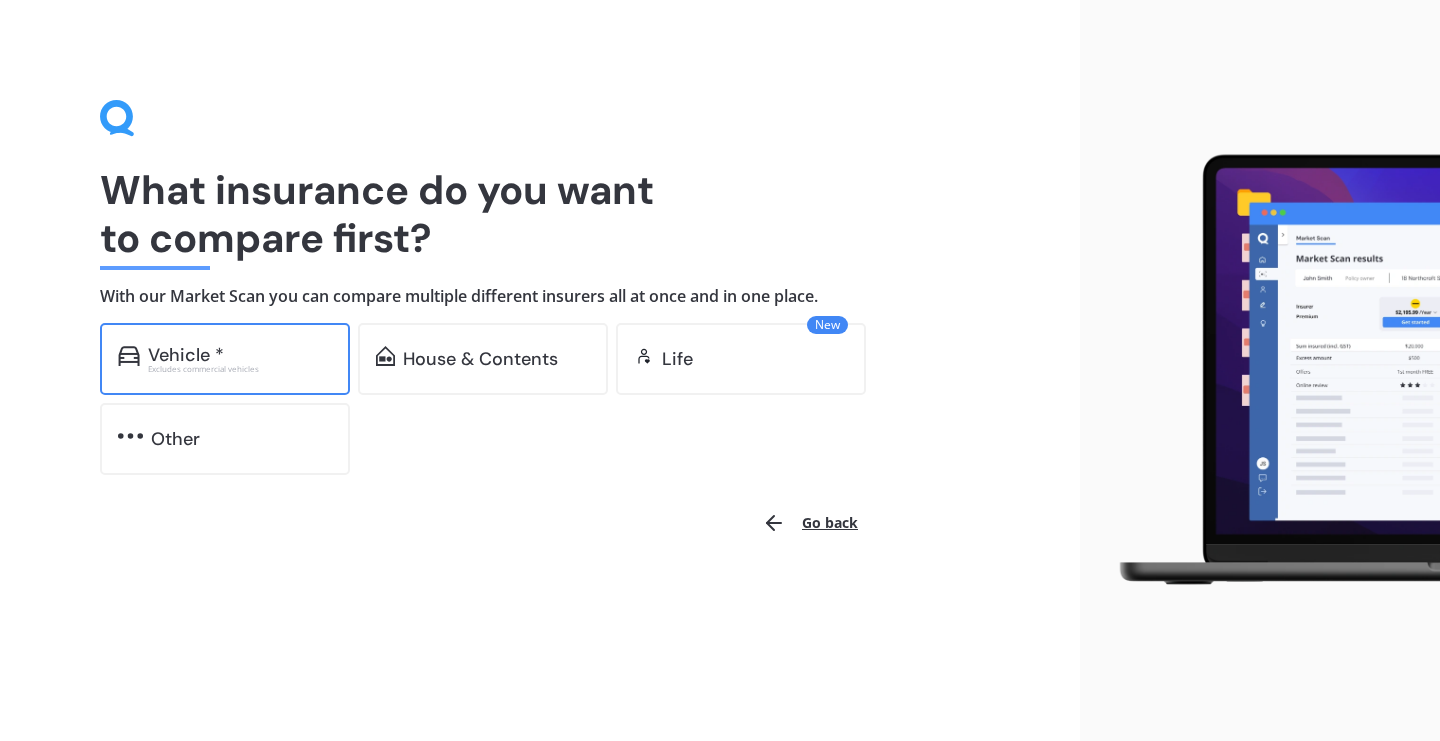 click on "Excludes commercial vehicles" at bounding box center (240, 369) 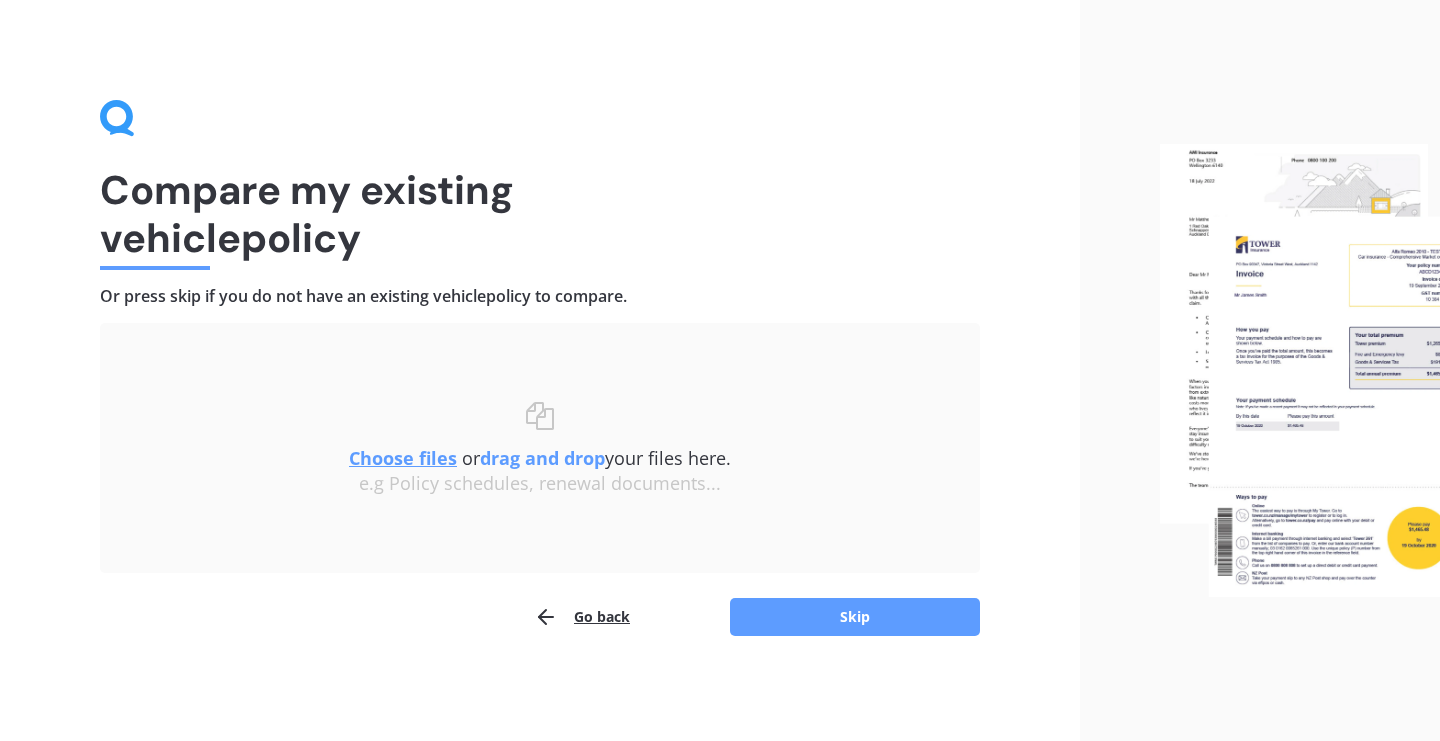 click on "Choose files" at bounding box center (403, 458) 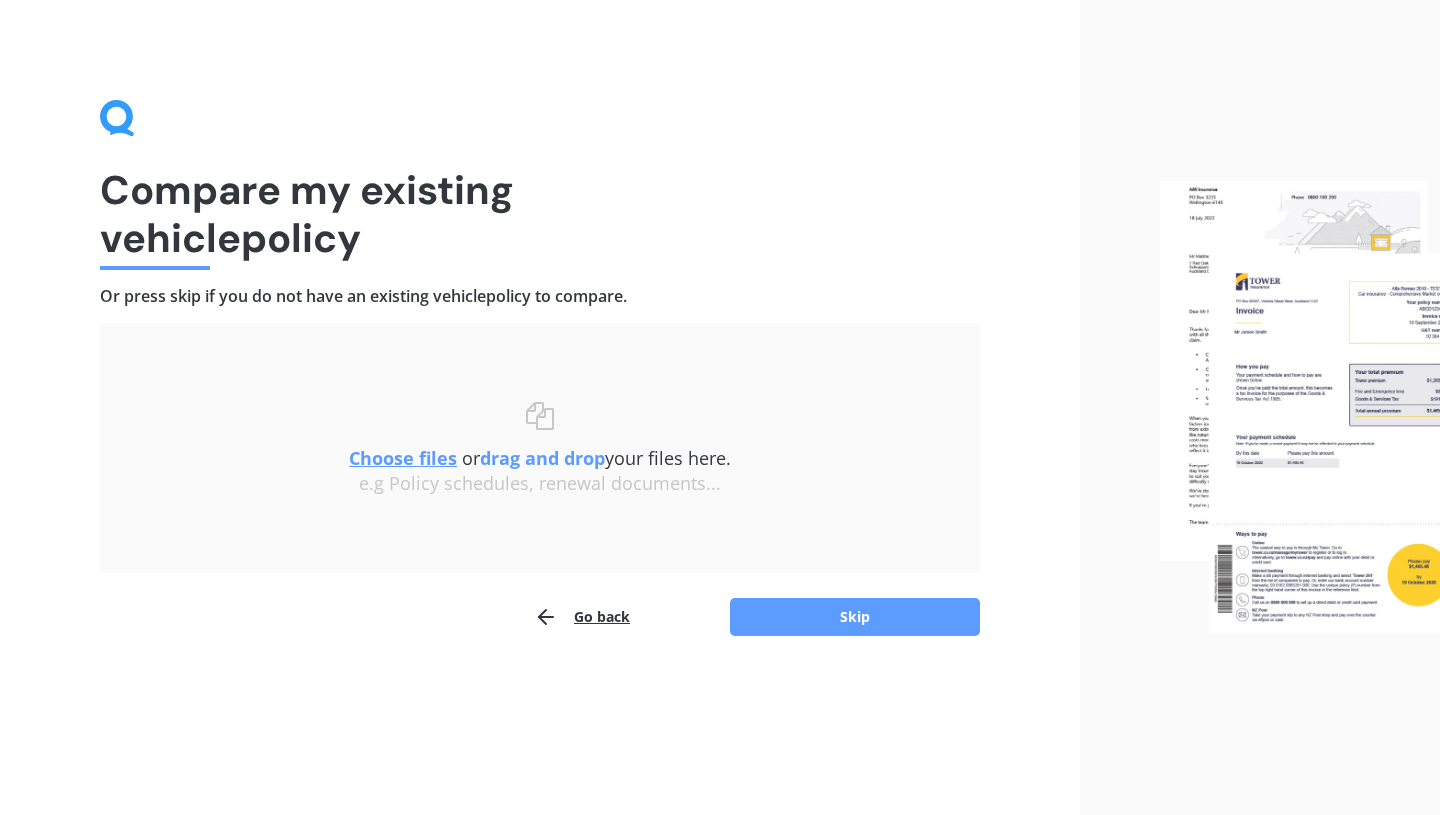 drag, startPoint x: 1401, startPoint y: 435, endPoint x: 596, endPoint y: 7, distance: 911.70667 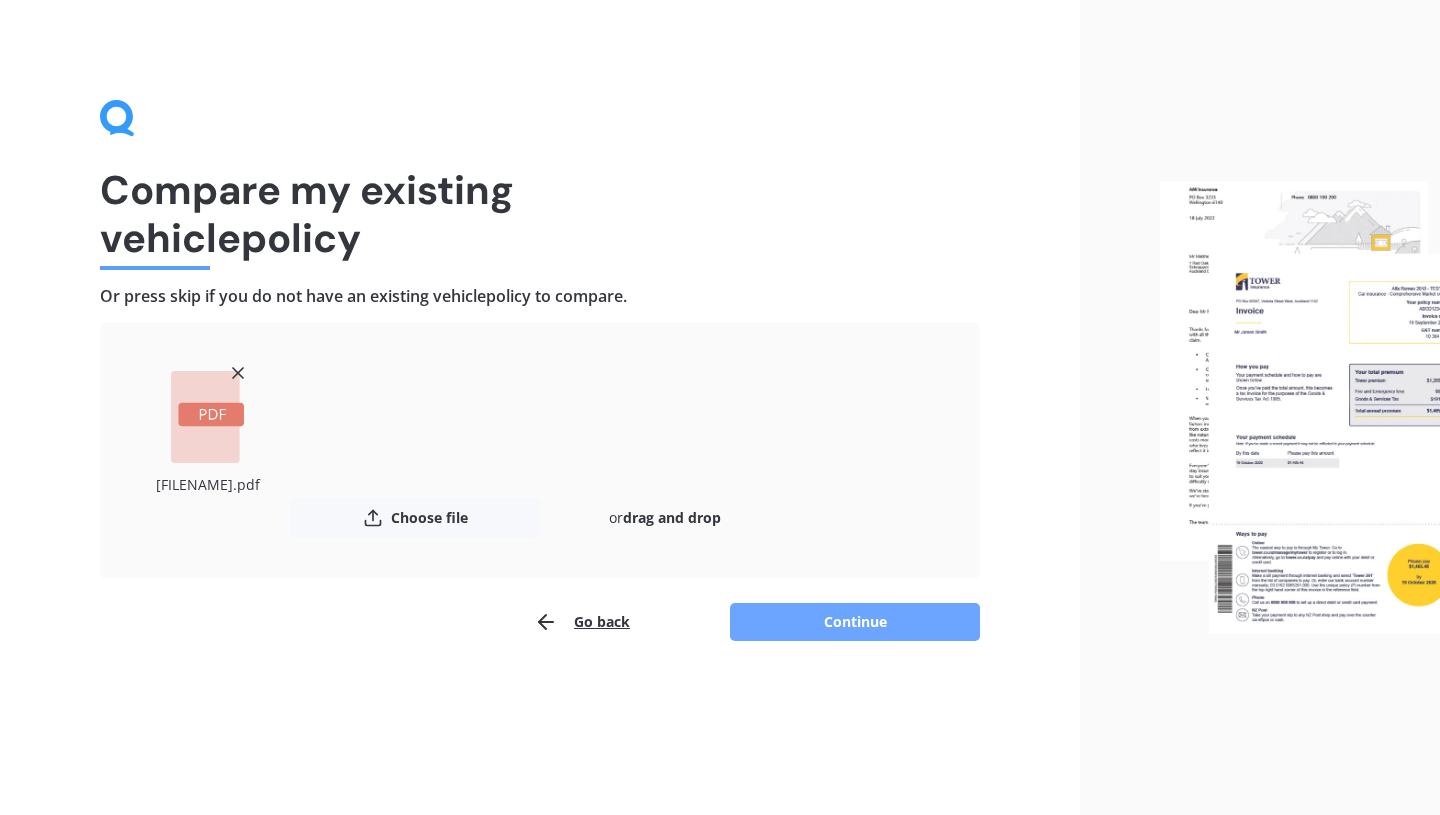 click on "Continue" at bounding box center [855, 622] 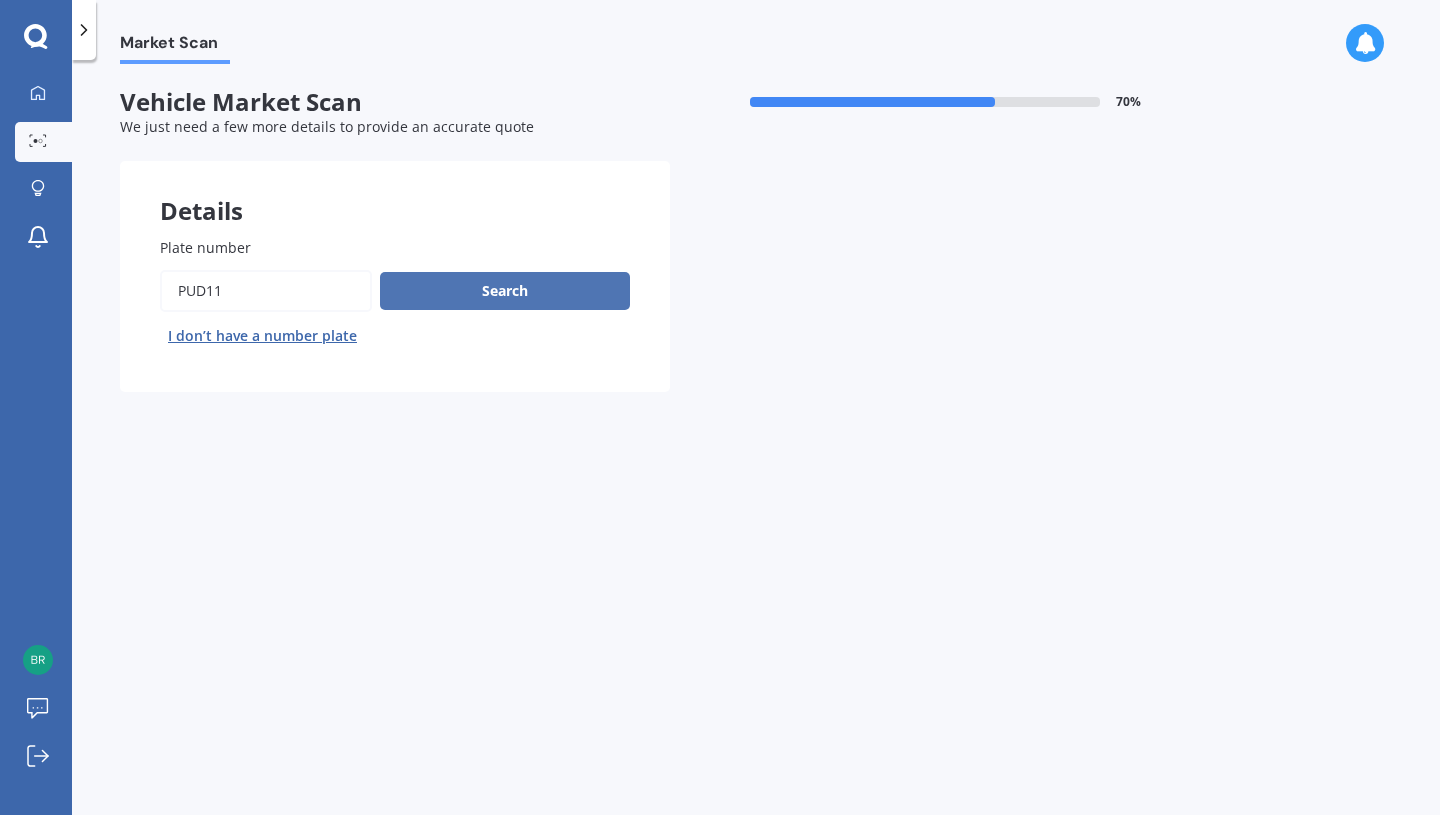 click on "Search" at bounding box center [505, 291] 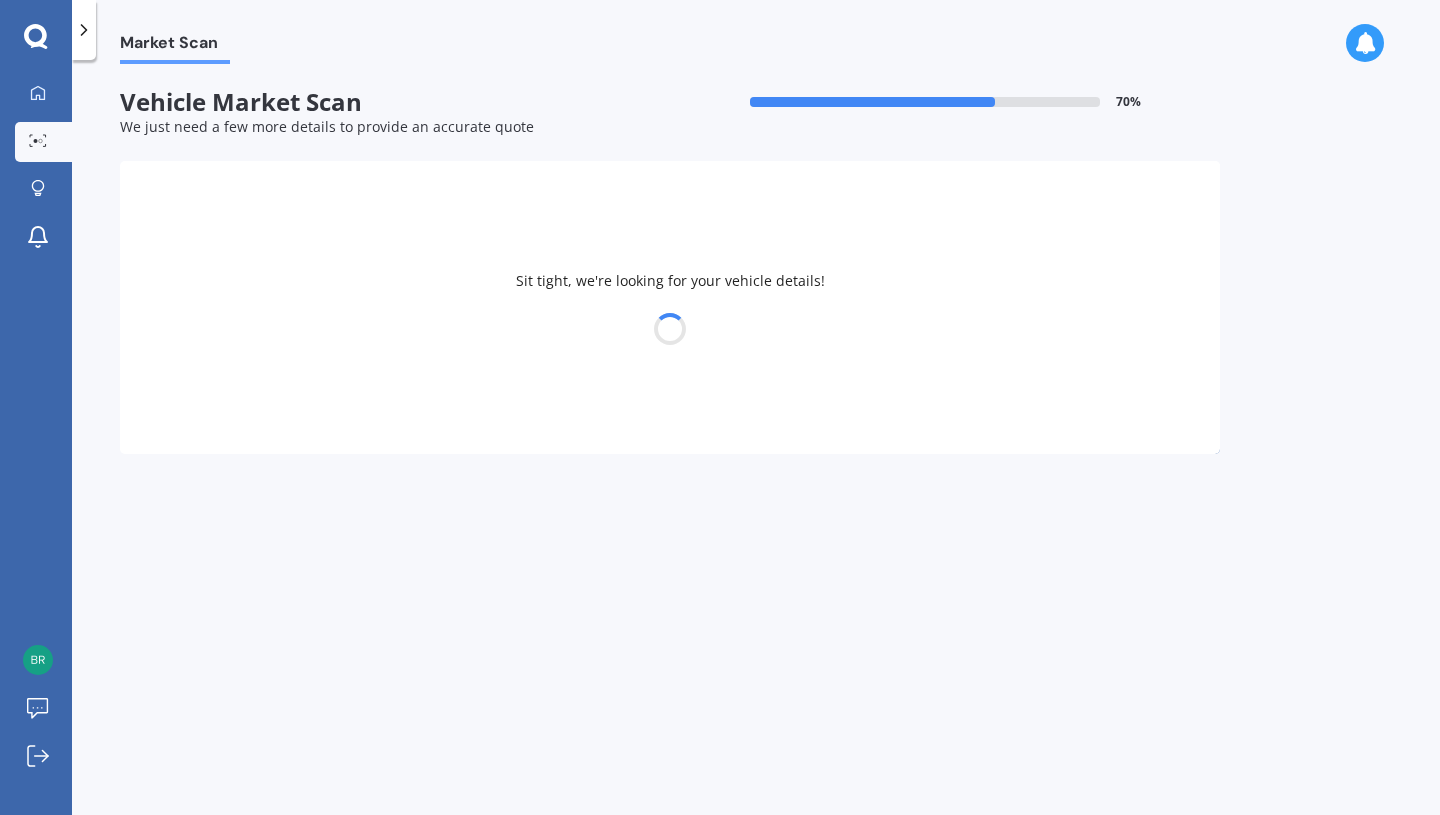 select on "TOYOTA" 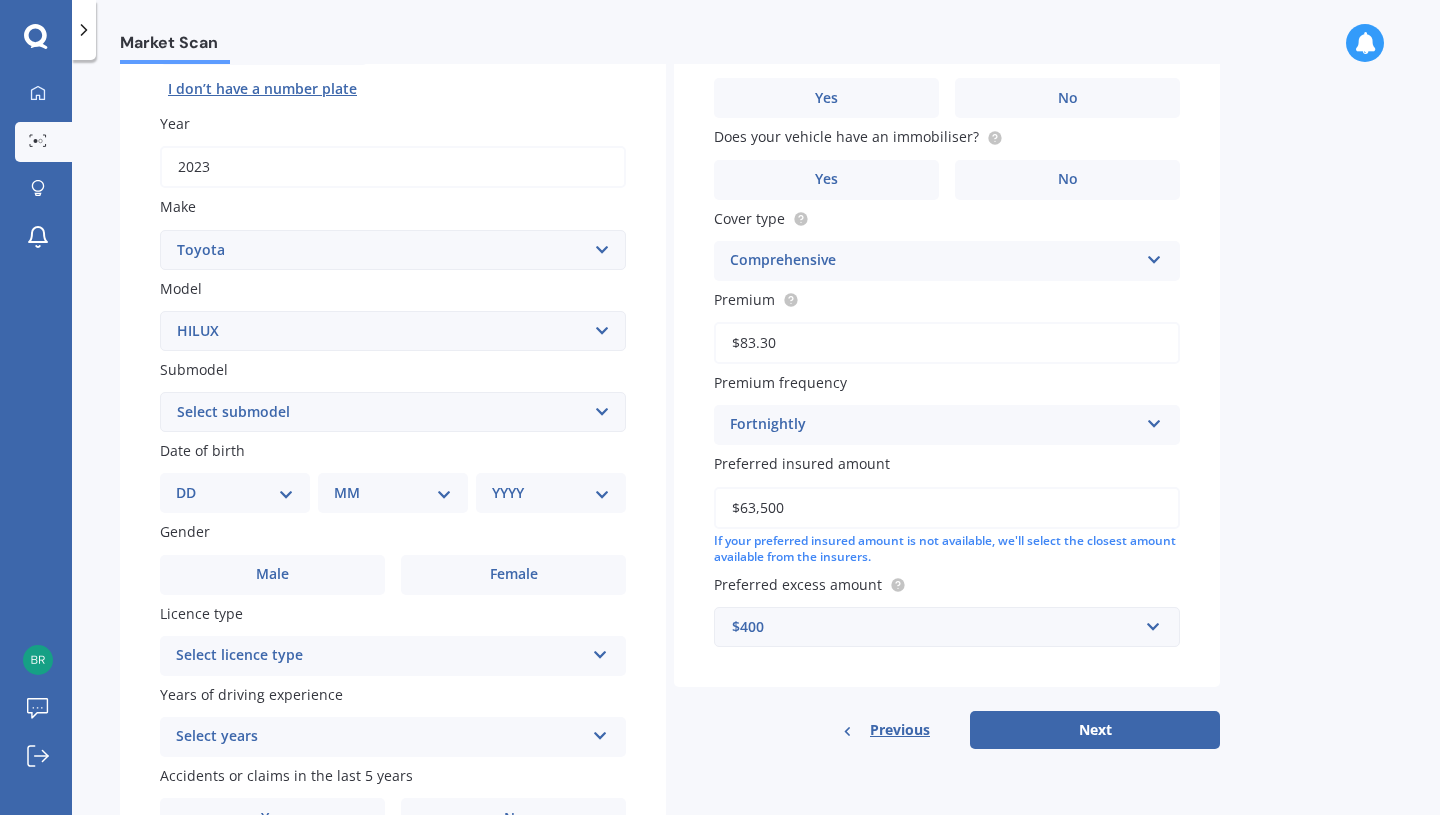 scroll, scrollTop: 274, scrollLeft: 0, axis: vertical 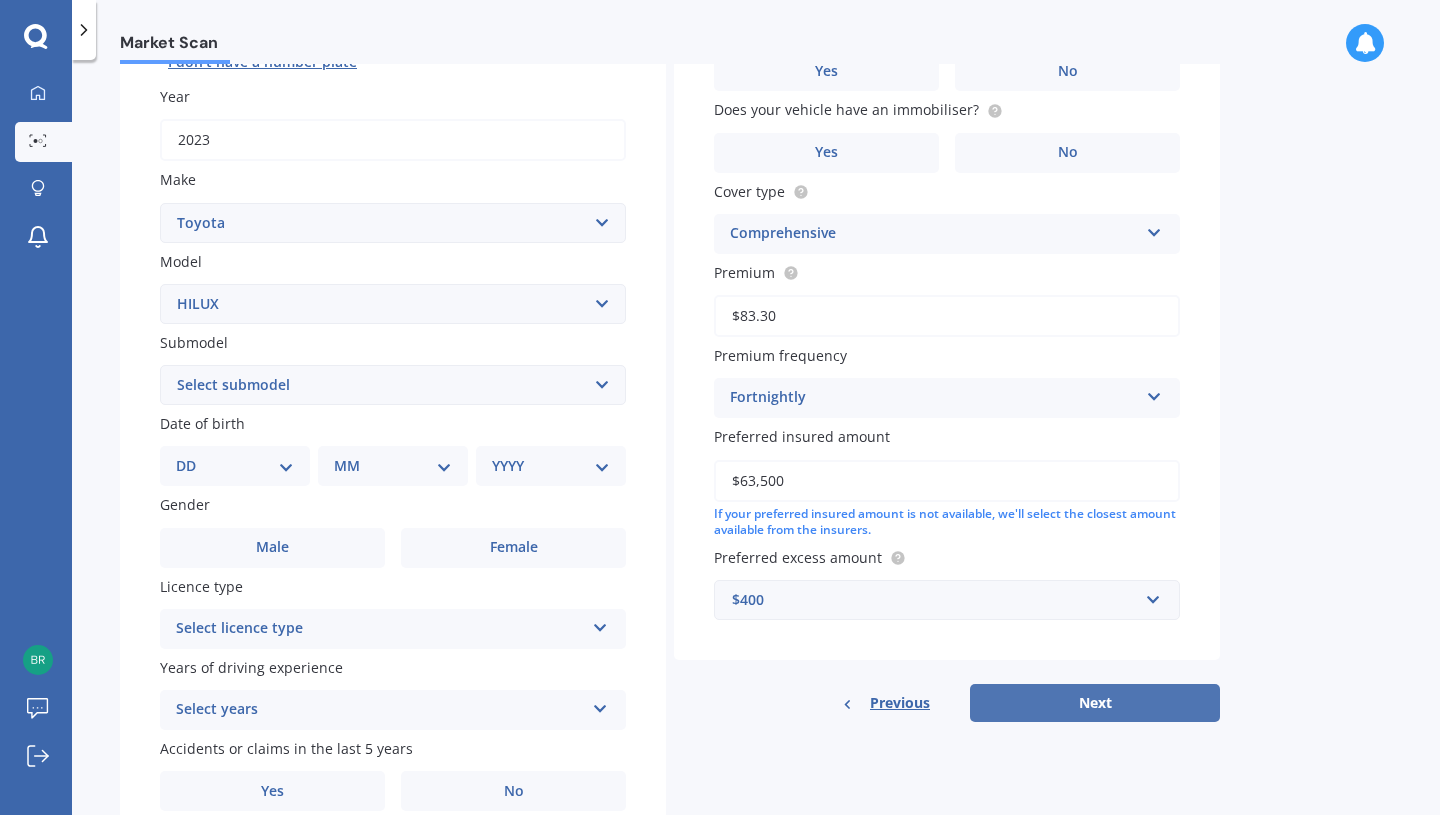 click on "Next" at bounding box center (1095, 703) 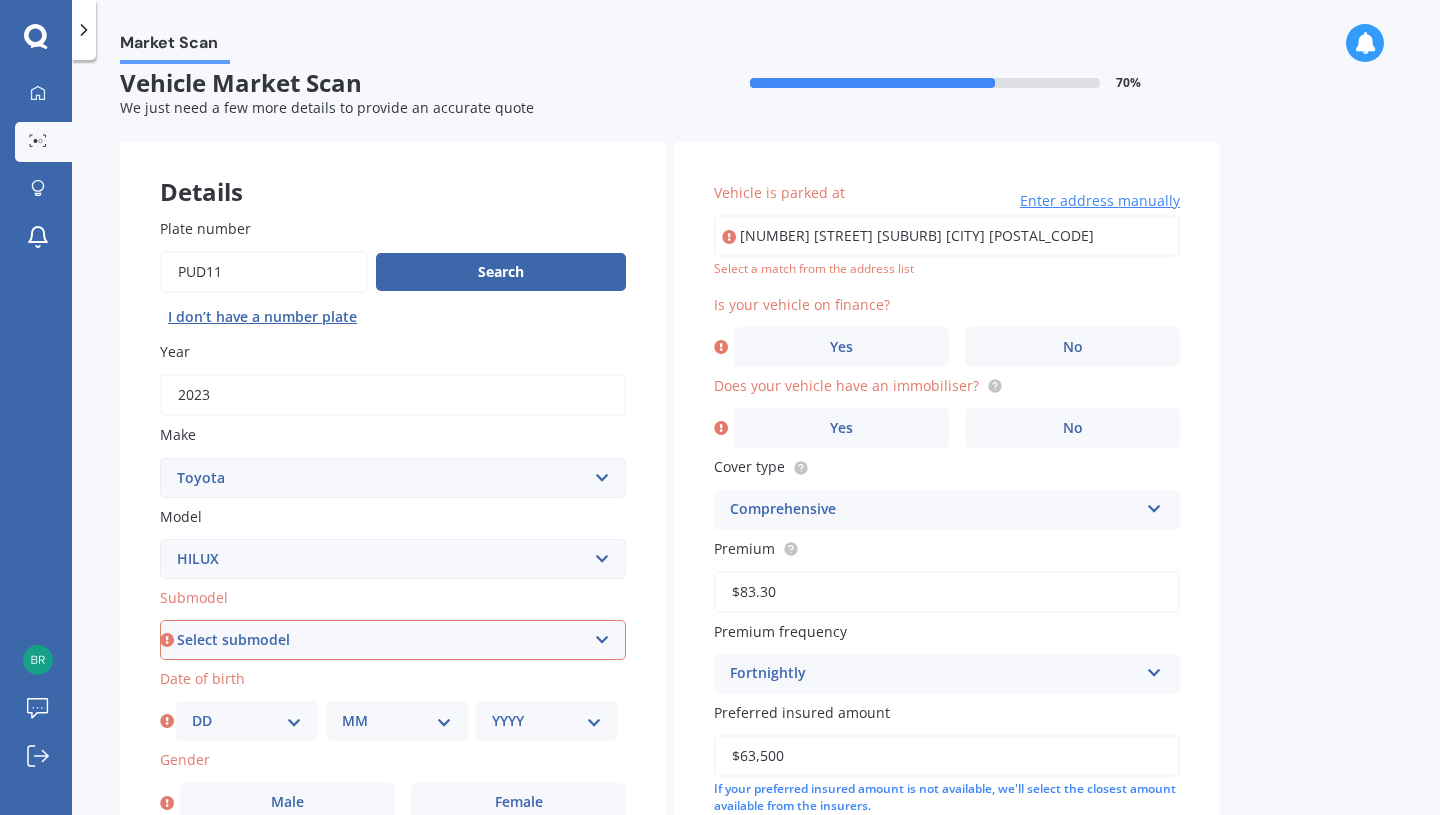 scroll, scrollTop: 0, scrollLeft: 0, axis: both 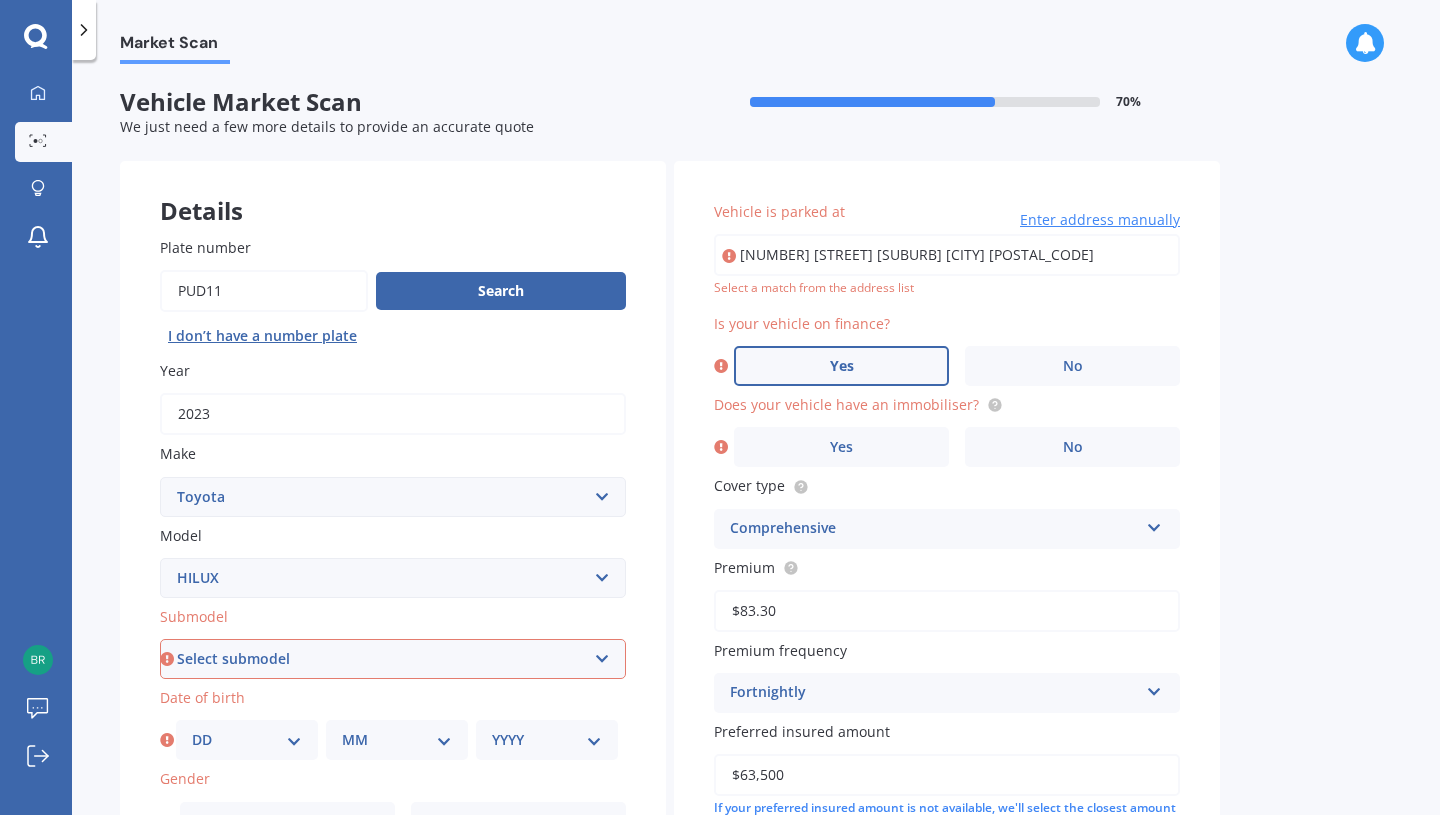 click on "Yes" at bounding box center (841, 366) 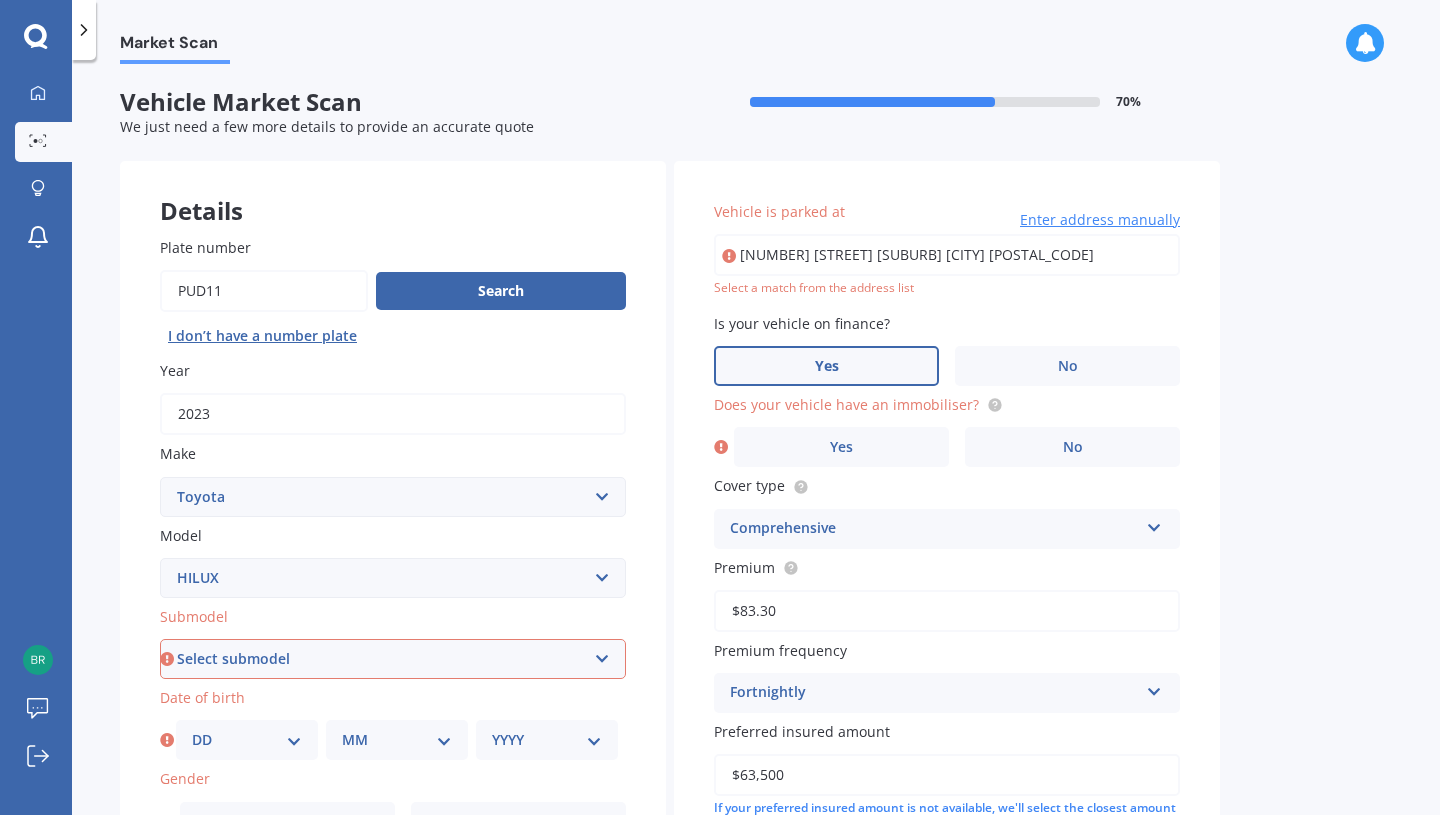 click on "[NUMBER] [STREET] [SUBURB] [CITY] [POSTAL_CODE]" at bounding box center [947, 255] 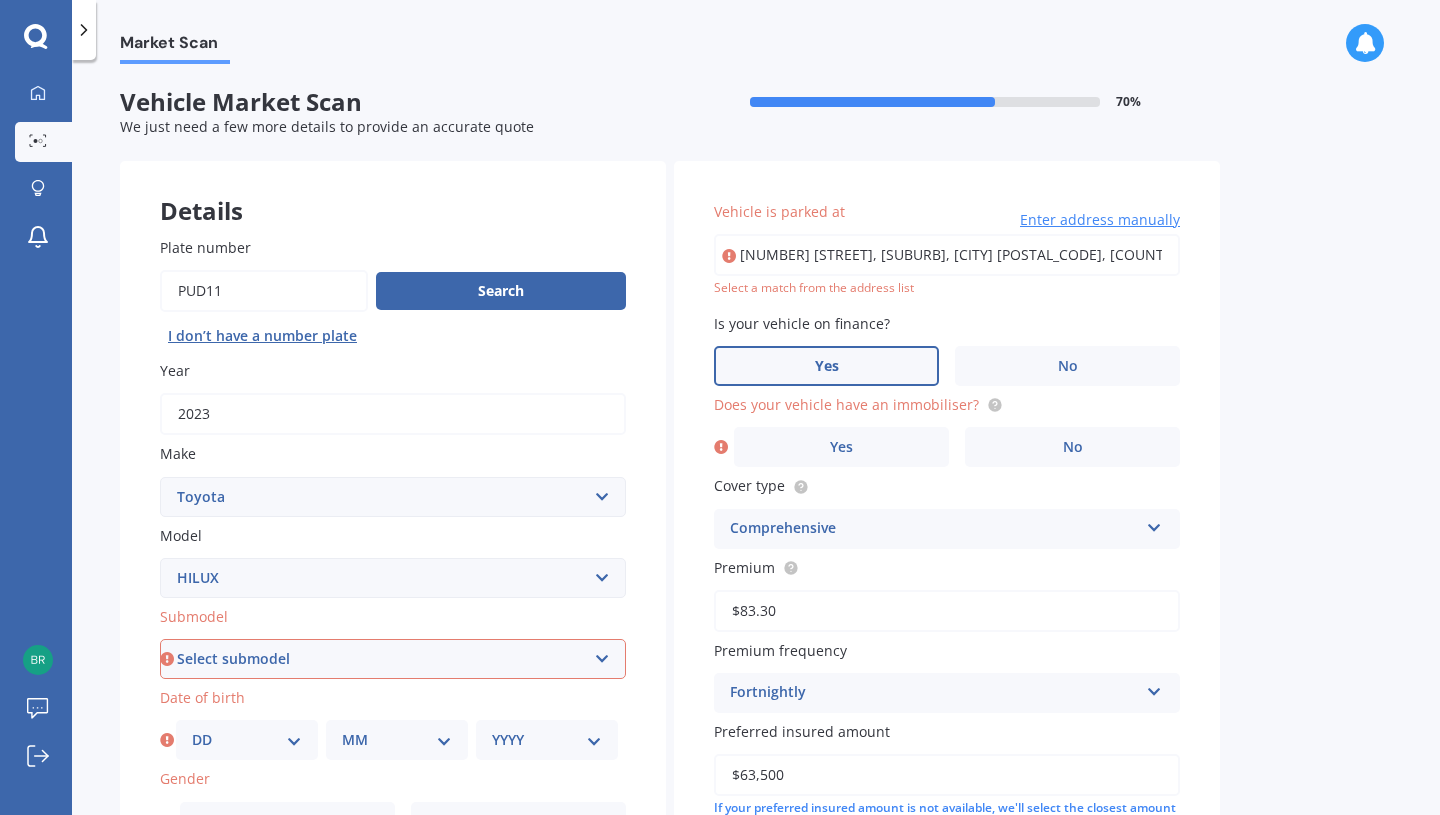 type on "[NUMBER] [STREET], [SUBURB], [CITY] [POSTAL_CODE]" 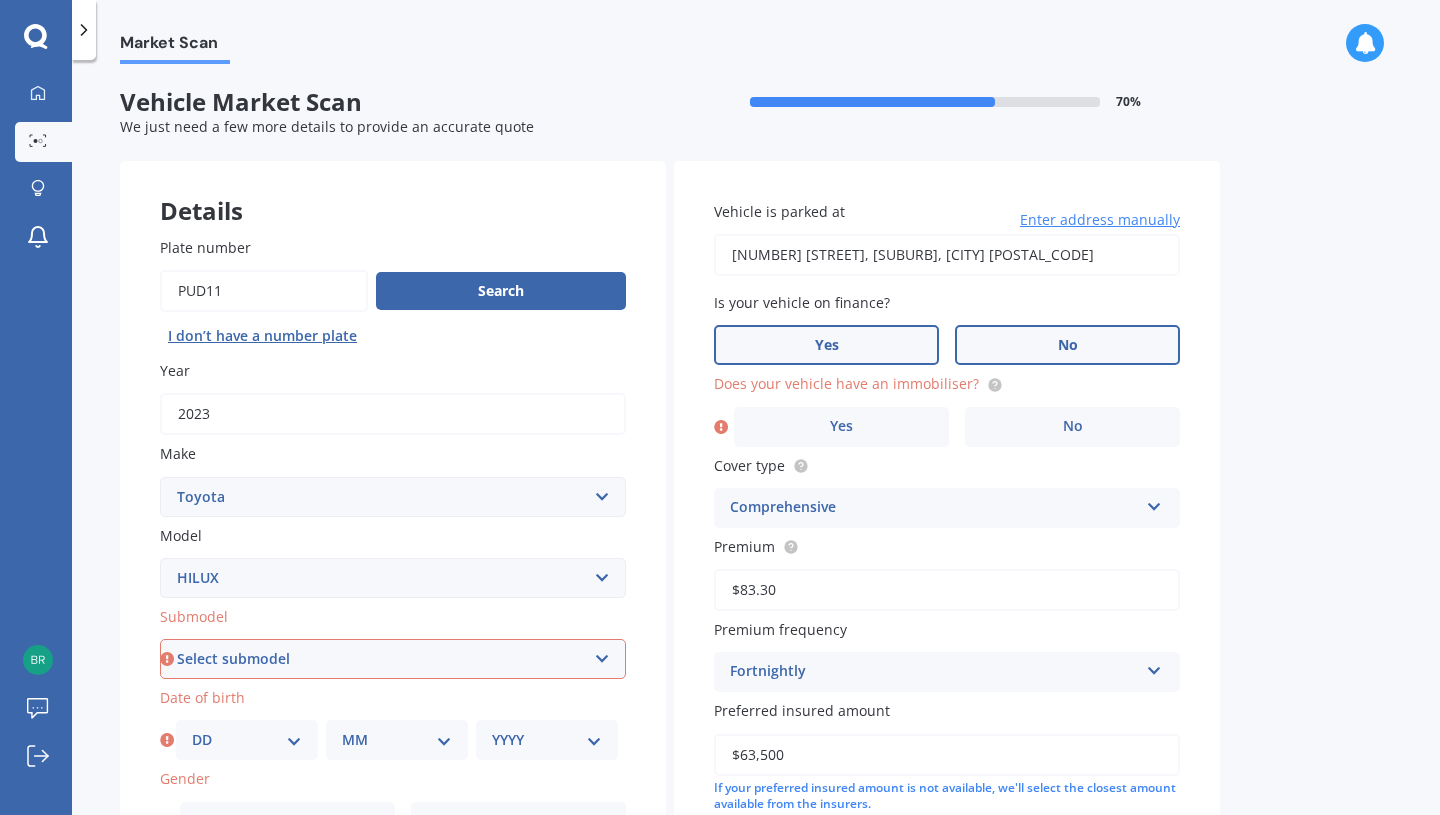 click on "No" at bounding box center [1067, 345] 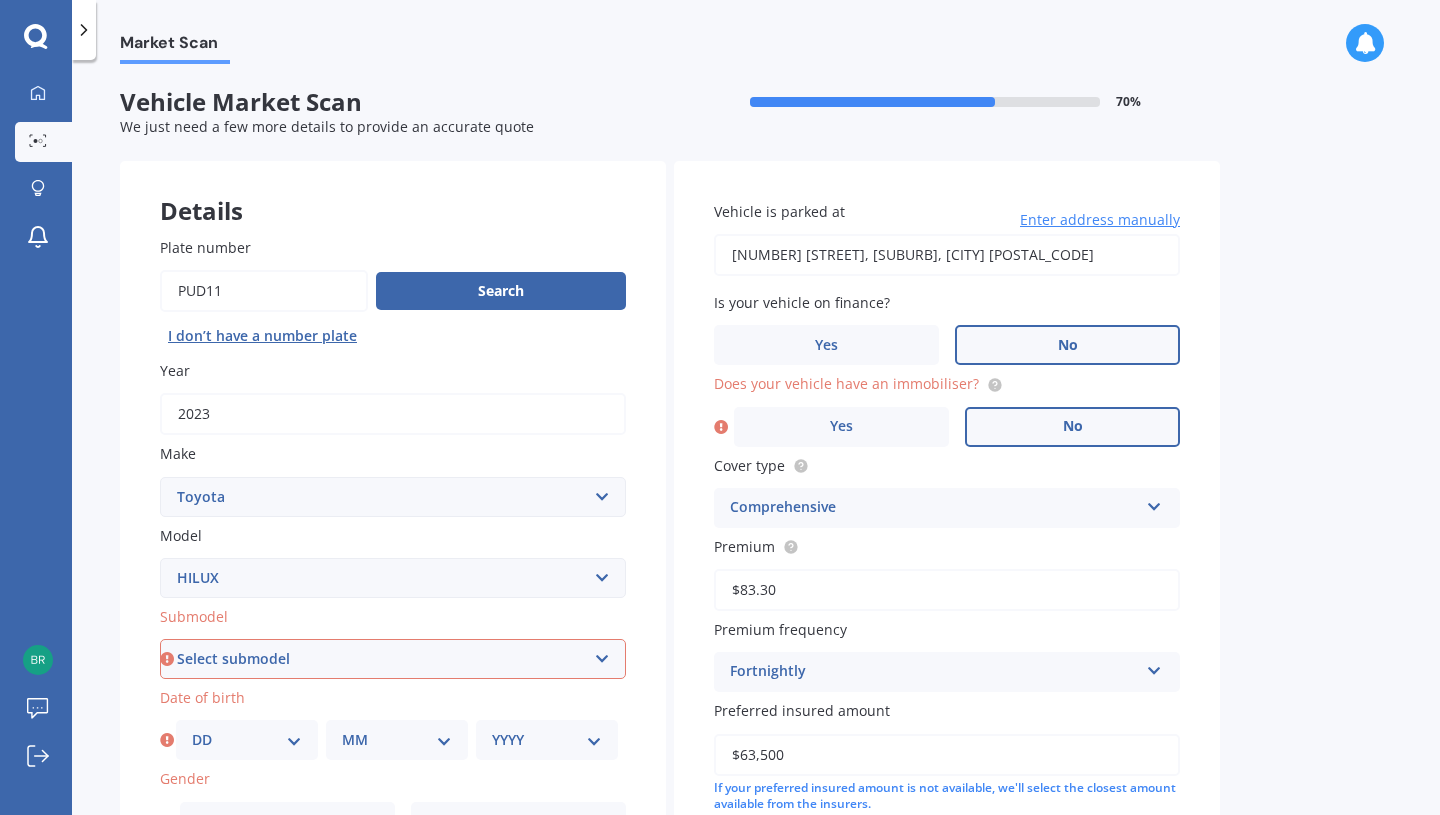 click on "No" at bounding box center [1072, 427] 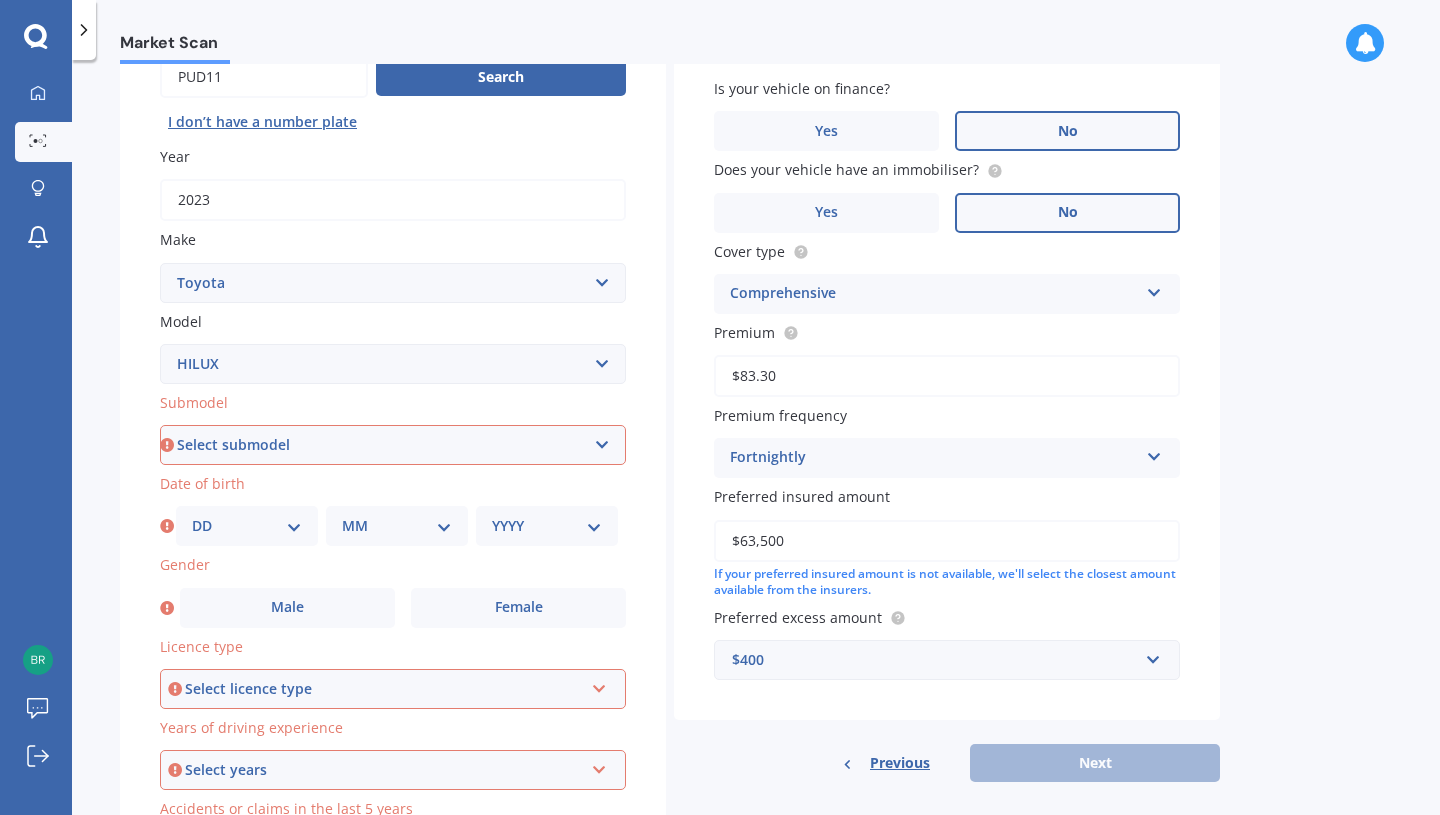 scroll, scrollTop: 212, scrollLeft: 0, axis: vertical 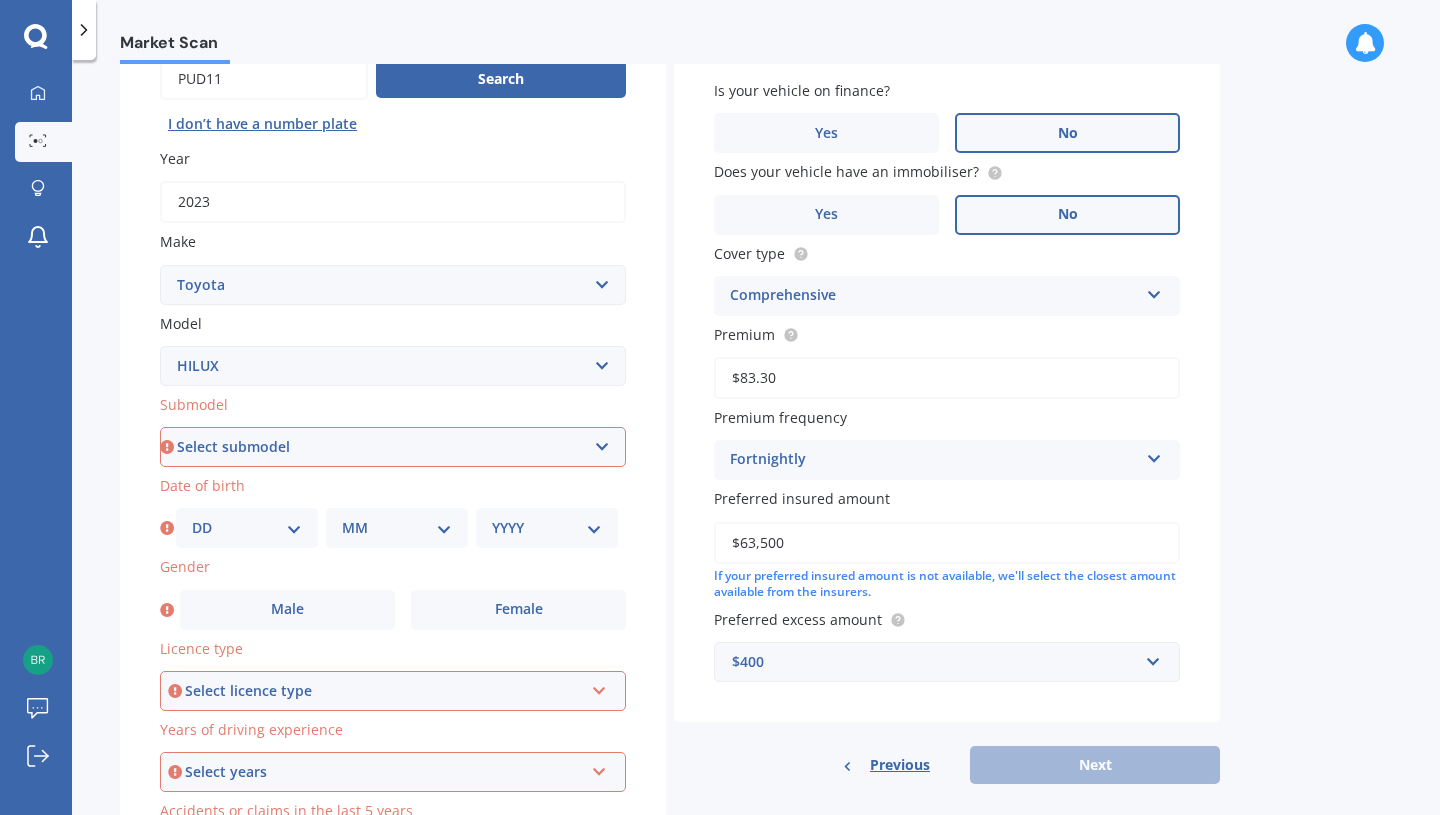 click on "Select submodel (All other) Diesel Diesel 4WD Petrol 4WD SR TD DC 2.8D/6AT/UT Surf 3.0L Diesel Turbo Ute diesel Ute diesel turbo V6" at bounding box center [393, 447] 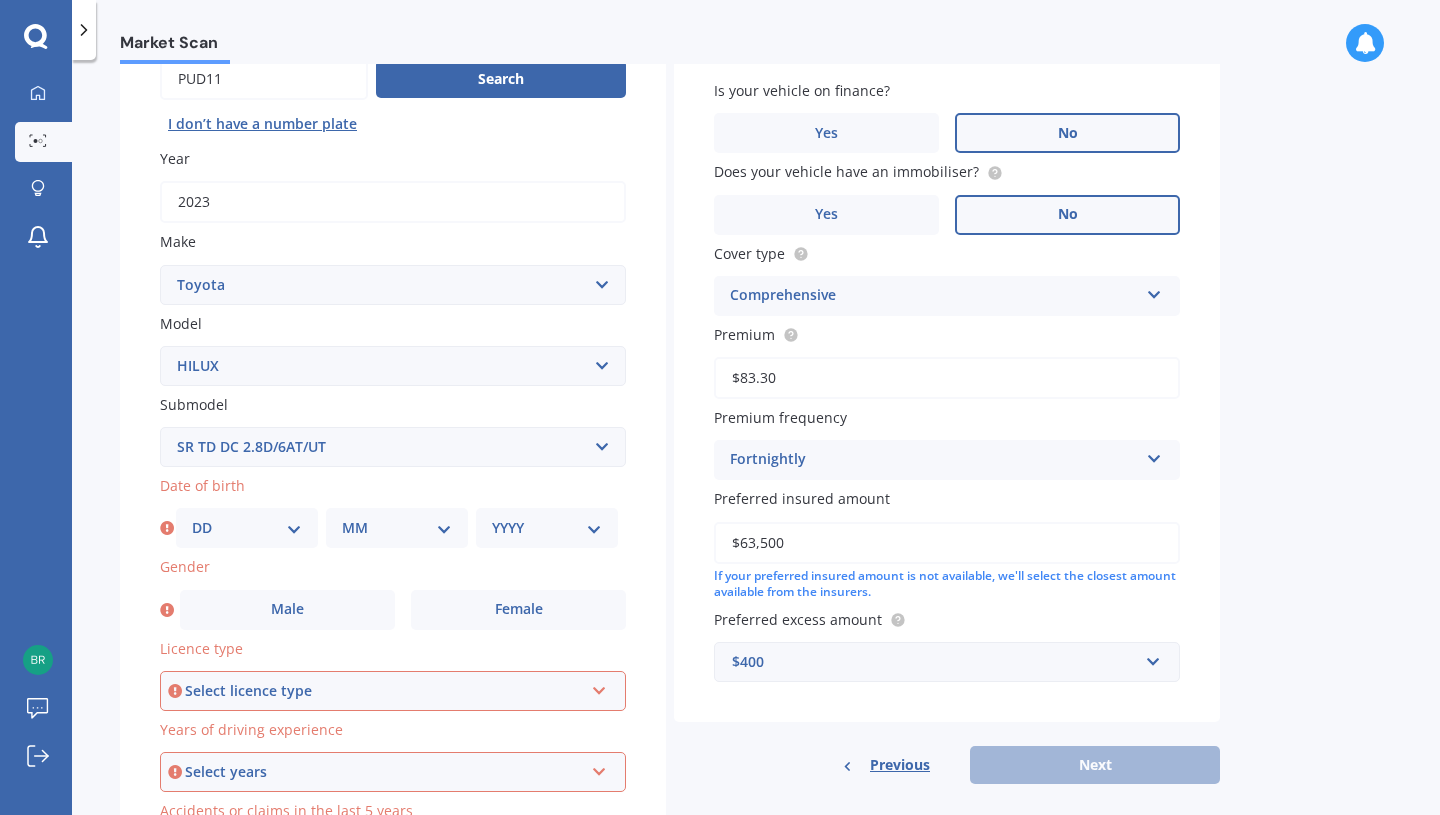 click on "DD 01 02 03 04 05 06 07 08 09 10 11 12 13 14 15 16 17 18 19 20 21 22 23 24 25 26 27 28 29 30 31" at bounding box center (247, 528) 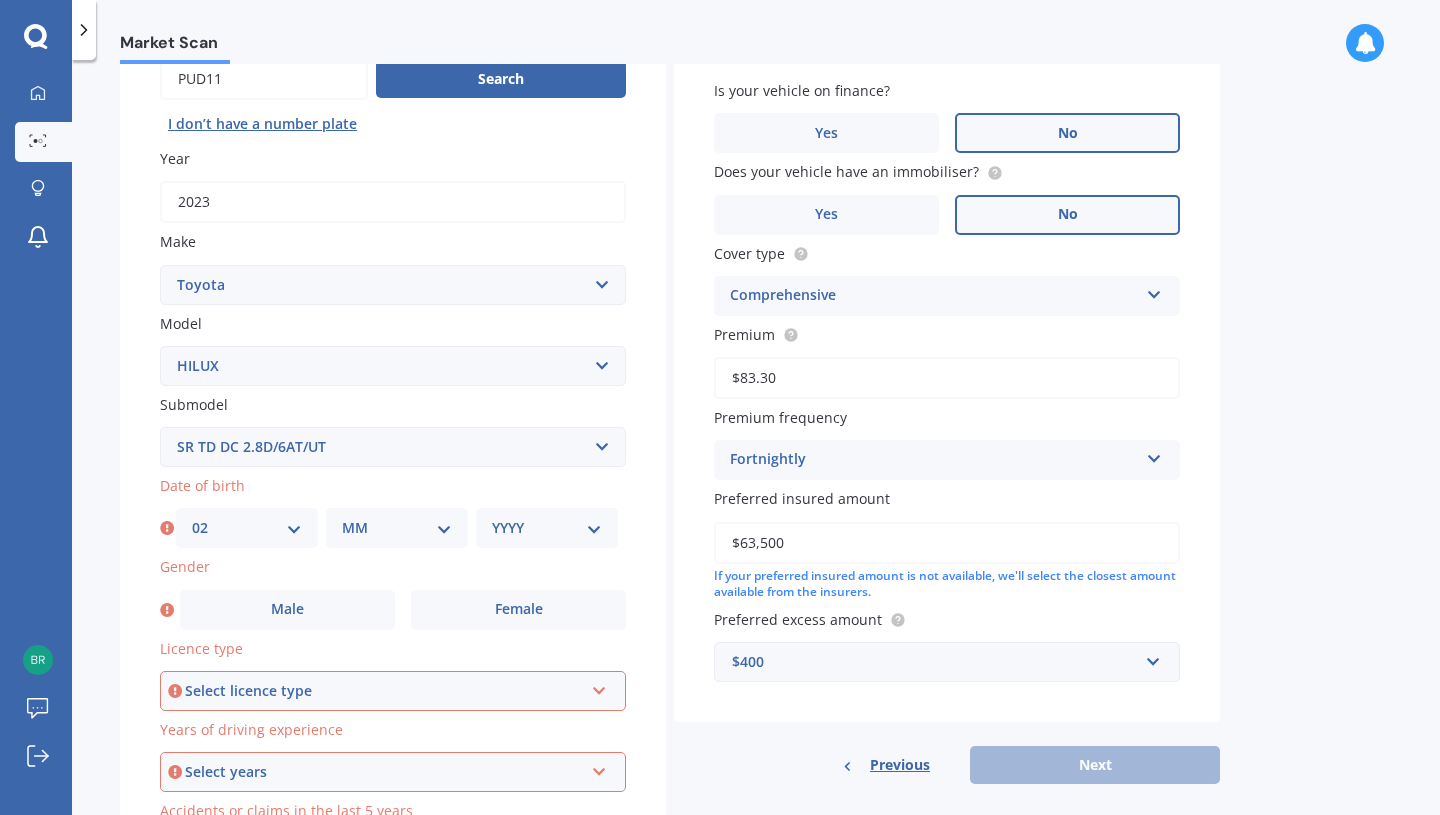 click on "MM 01 02 03 04 05 06 07 08 09 10 11 12" at bounding box center (397, 528) 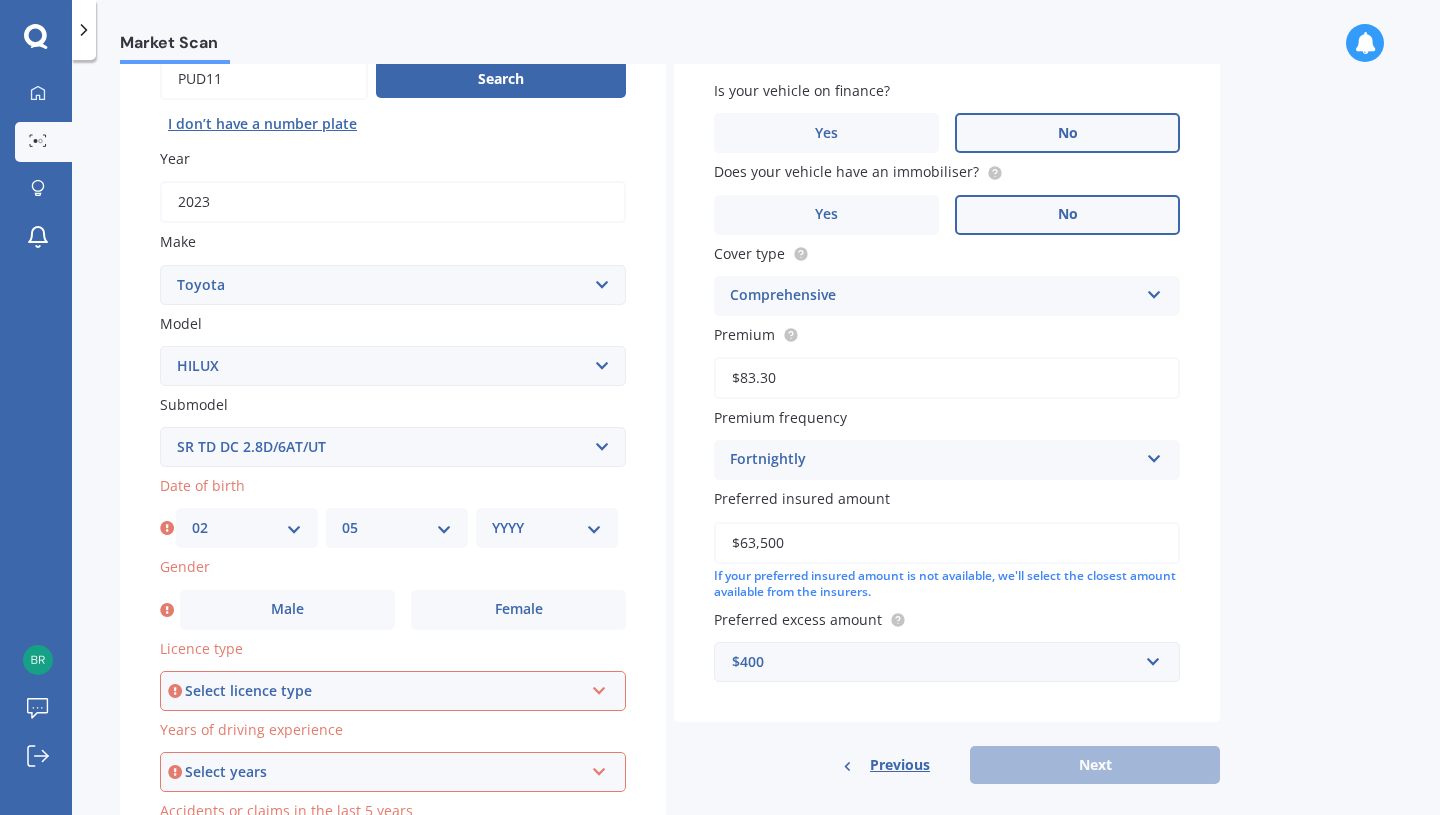 click on "YYYY 2025 2024 2023 2022 2021 2020 2019 2018 2017 2016 2015 2014 2013 2012 2011 2010 2009 2008 2007 2006 2005 2004 2003 2002 2001 2000 1999 1998 1997 1996 1995 1994 1993 1992 1991 1990 1989 1988 1987 1986 1985 1984 1983 1982 1981 1980 1979 1978 1977 1976 1975 1974 1973 1972 1971 1970 1969 1968 1967 1966 1965 1964 1963 1962 1961 1960 1959 1958 1957 1956 1955 1954 1953 1952 1951 1950 1949 1948 1947 1946 1945 1944 1943 1942 1941 1940 1939 1938 1937 1936 1935 1934 1933 1932 1931 1930 1929 1928 1927 1926" at bounding box center [547, 528] 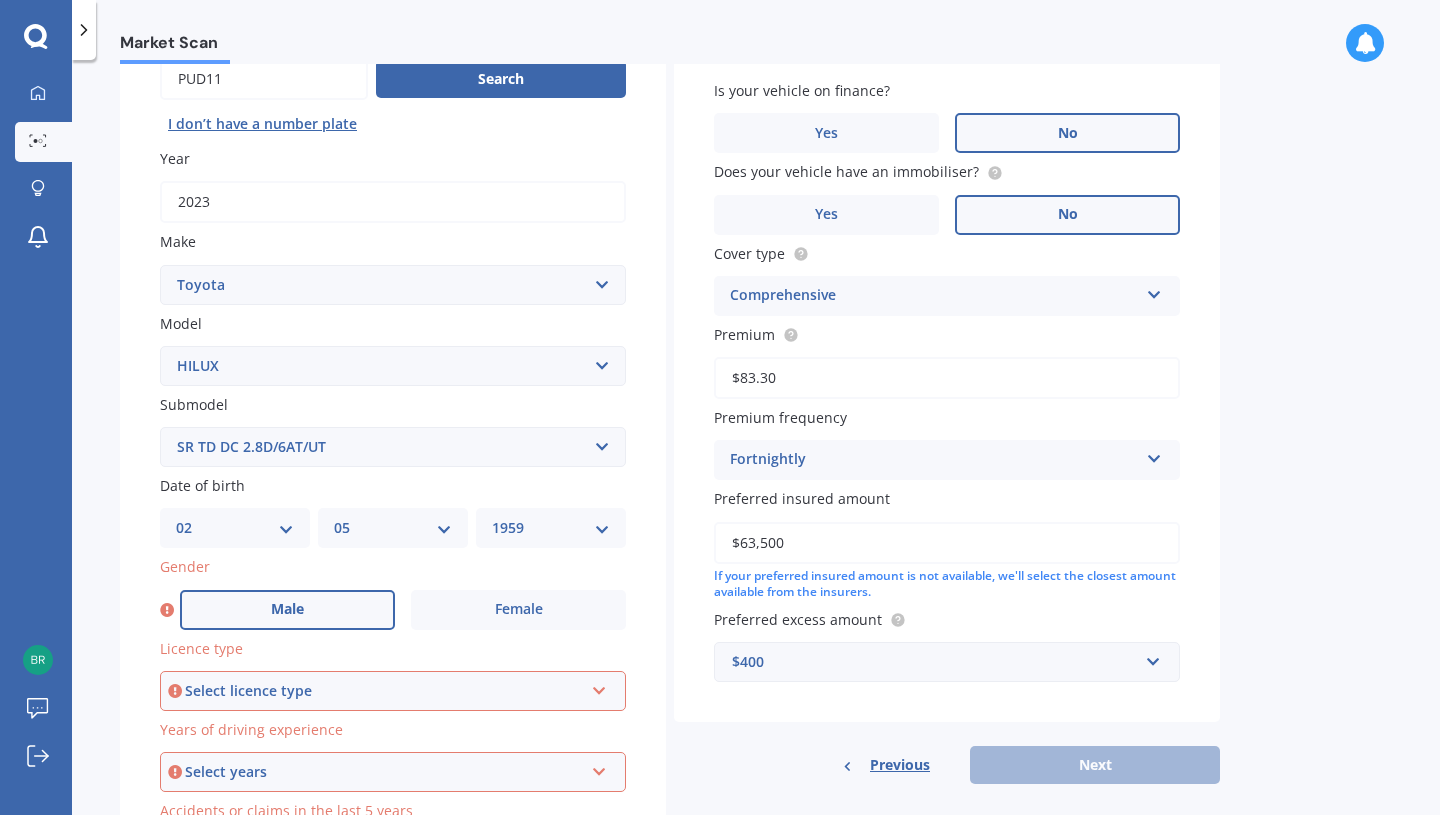 click on "Male" at bounding box center (287, 610) 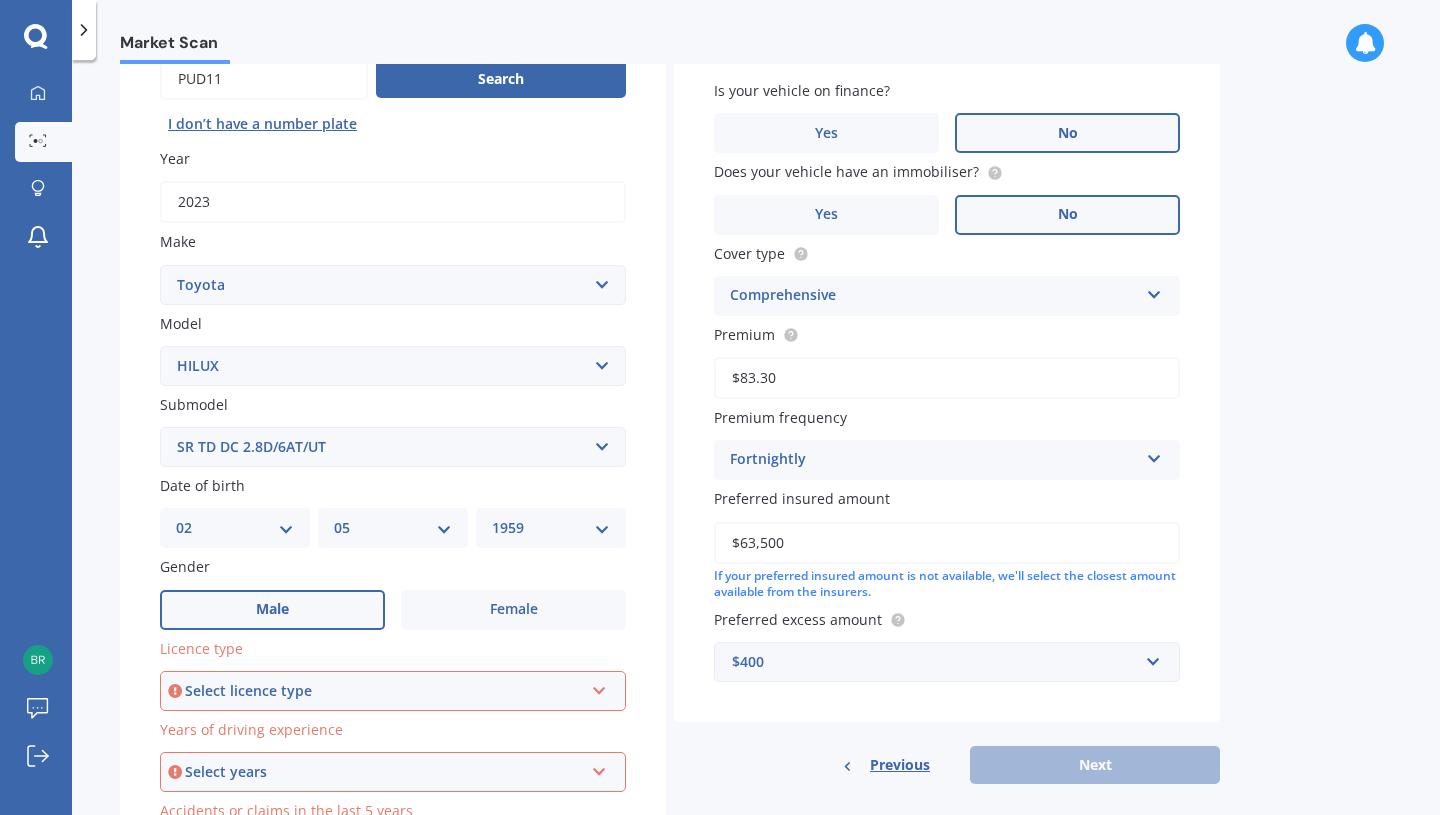 click at bounding box center (599, 687) 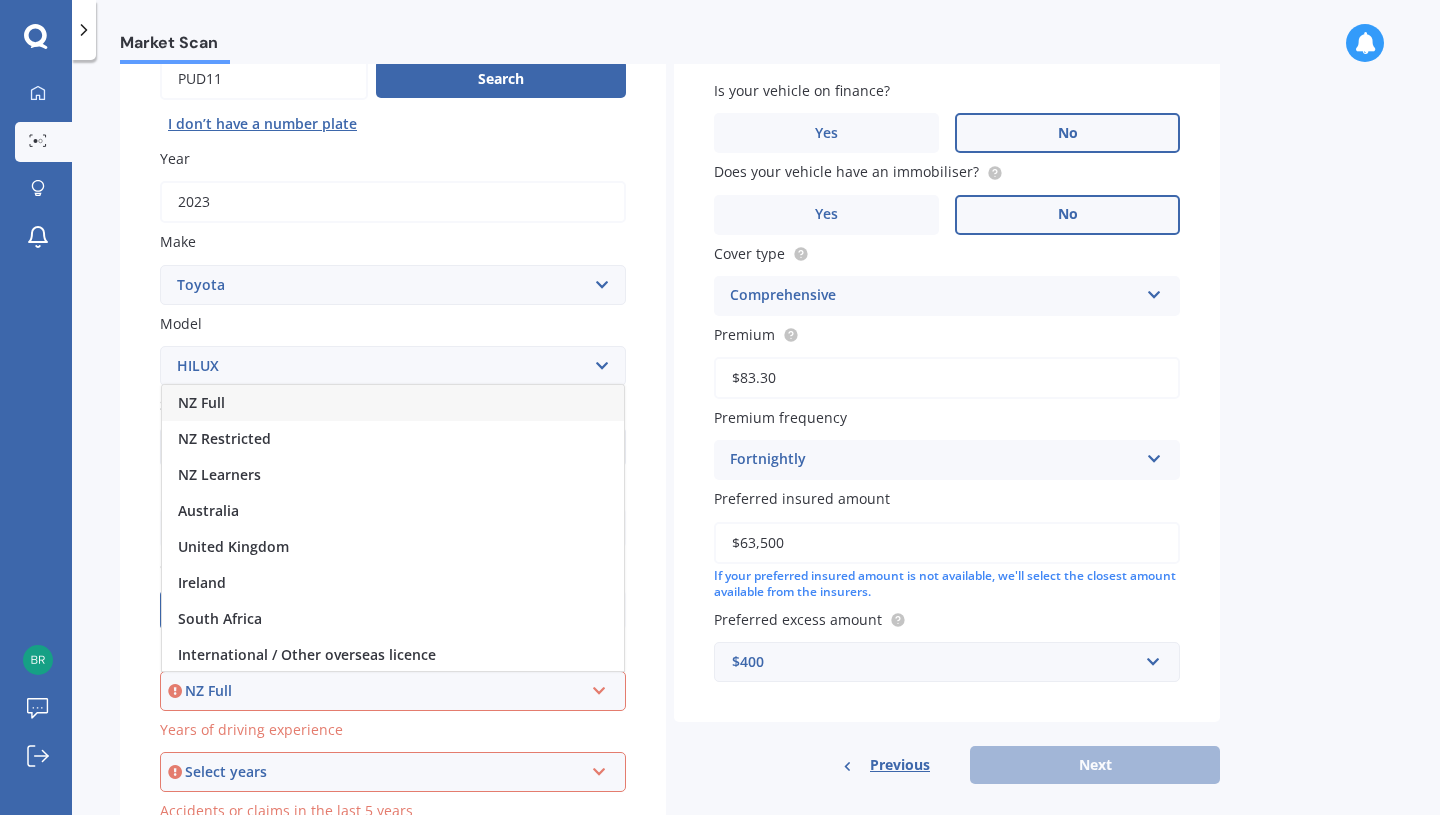 click on "NZ Full" at bounding box center [393, 403] 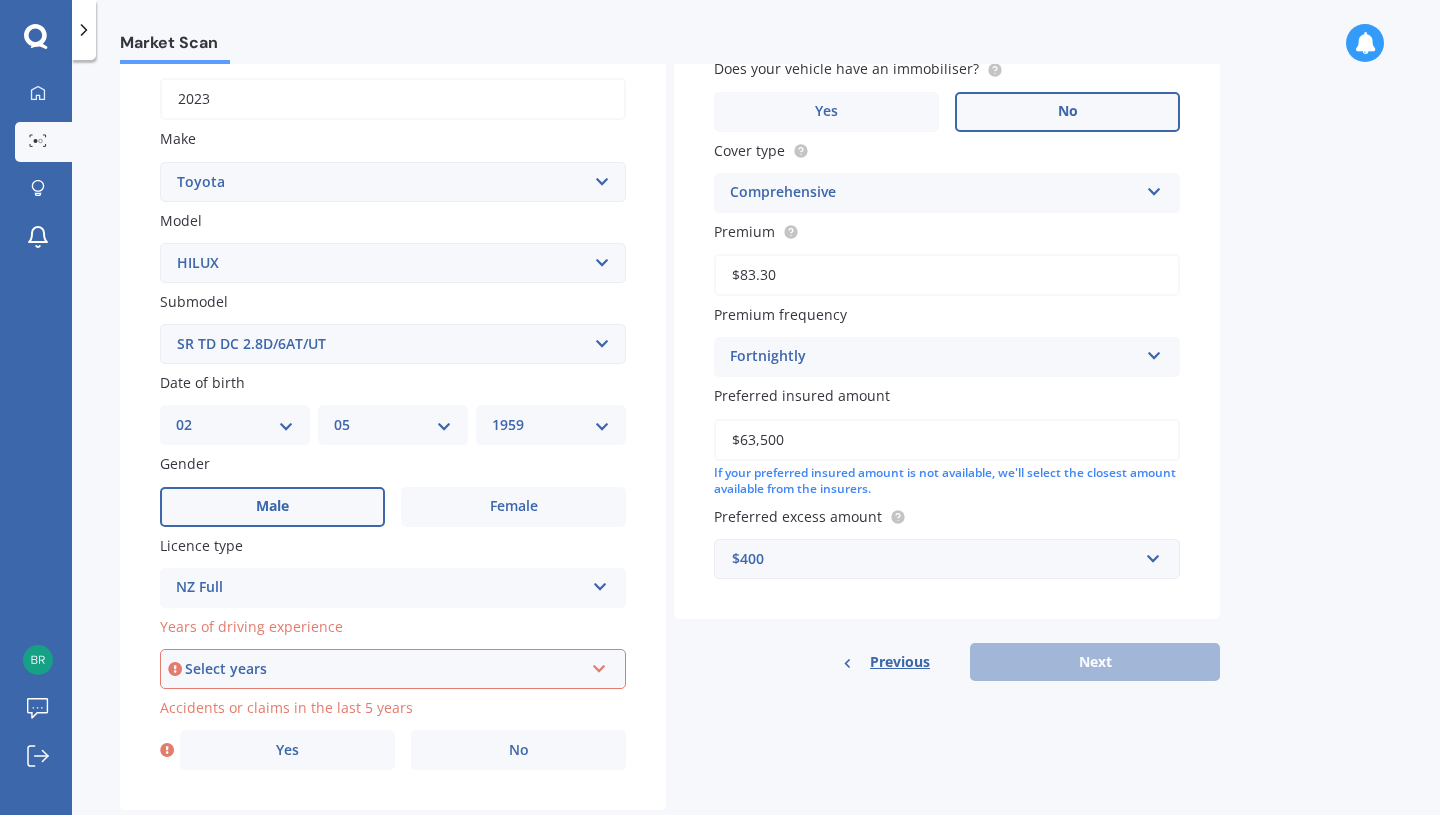 scroll, scrollTop: 359, scrollLeft: 0, axis: vertical 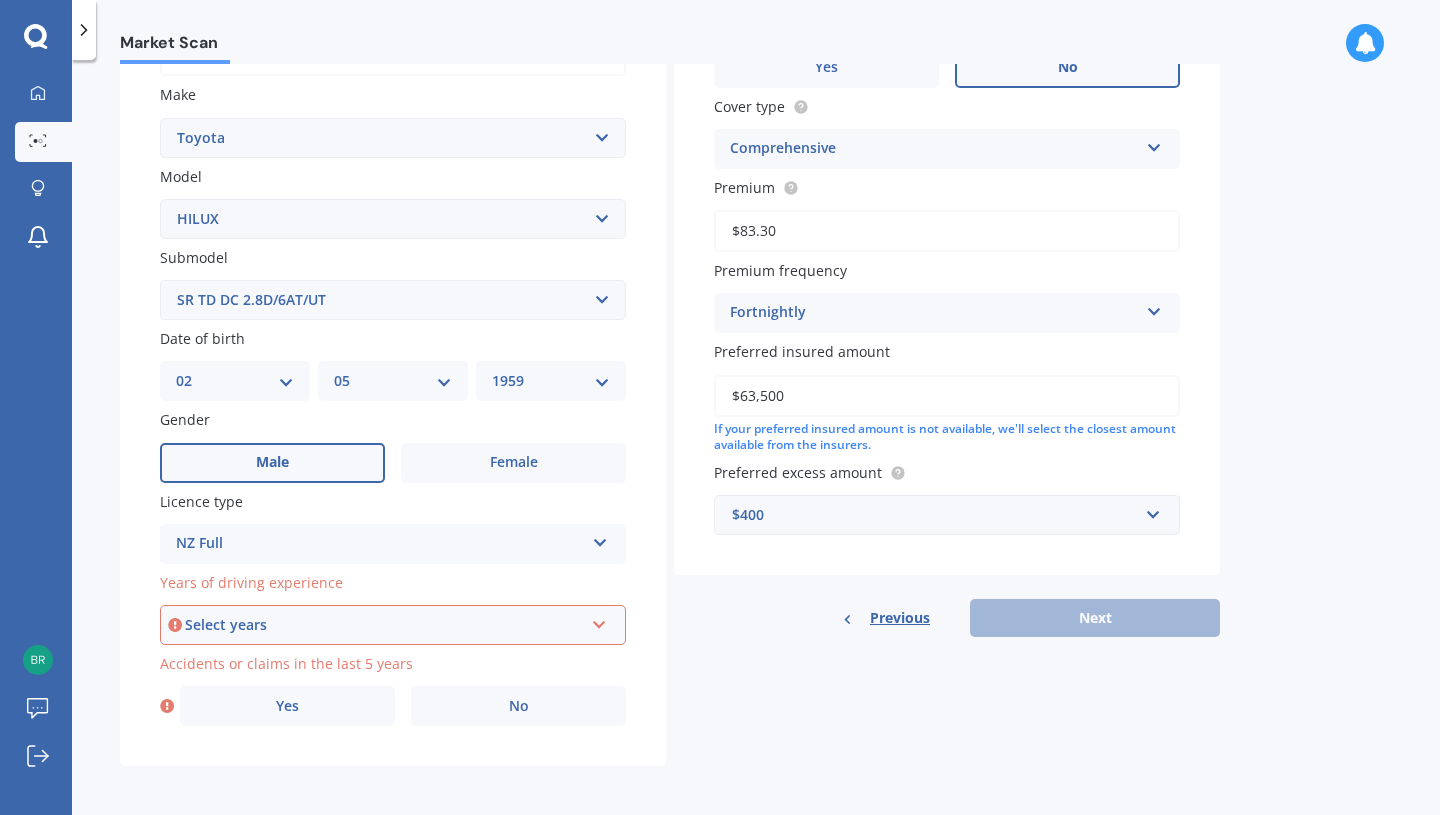 click at bounding box center [599, 621] 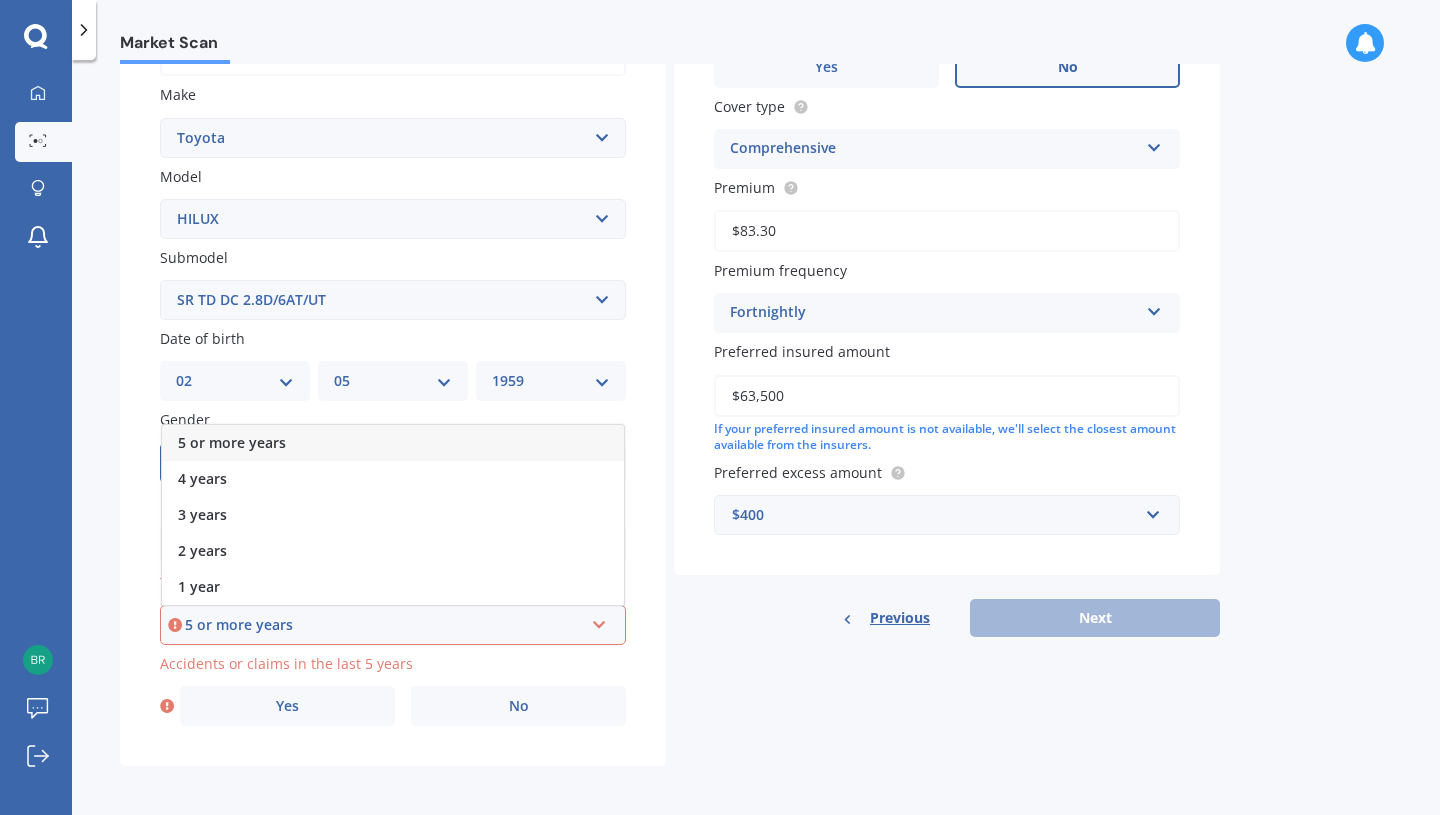 click on "5 or more years" at bounding box center [384, 625] 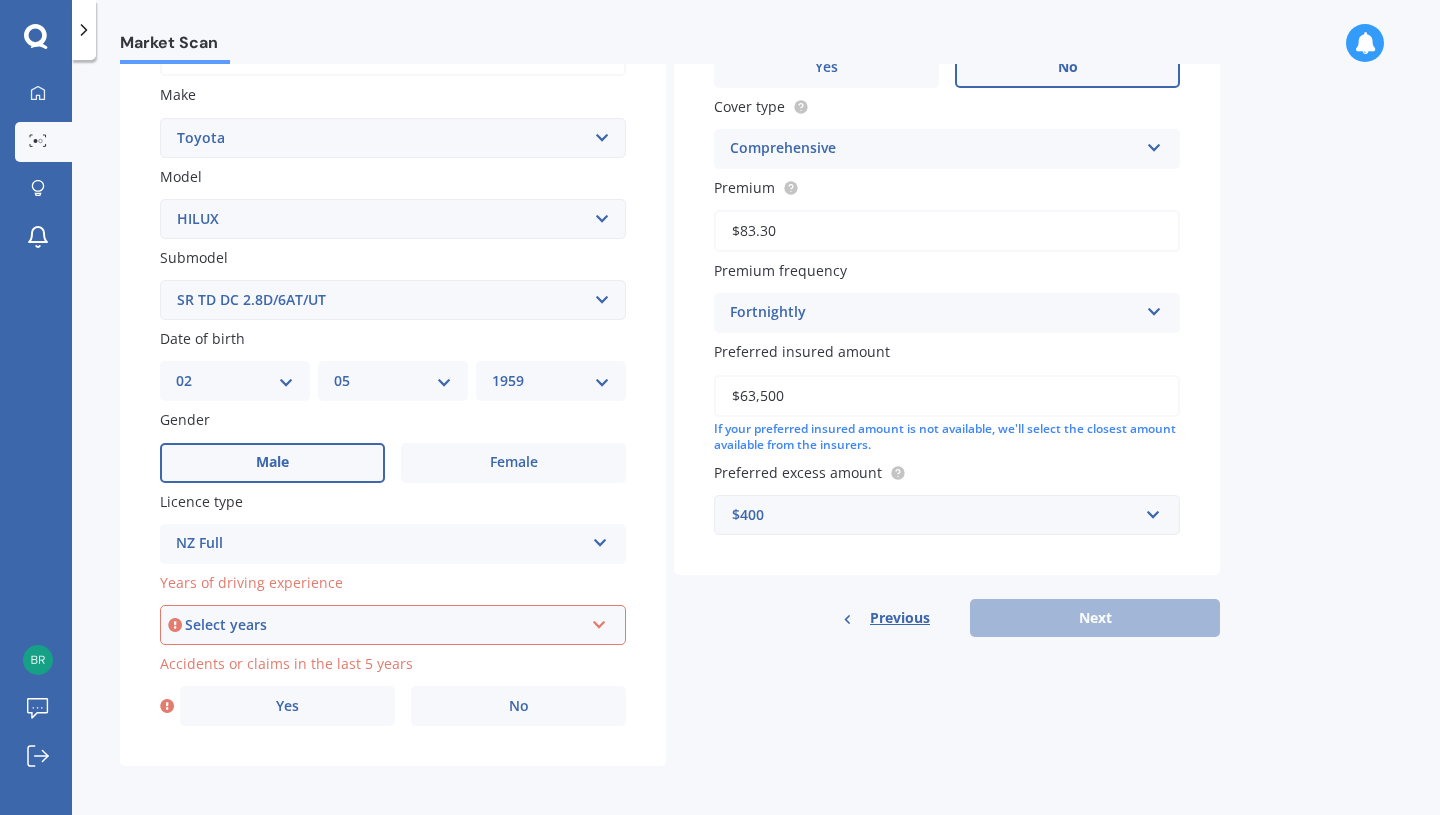 click at bounding box center [599, 621] 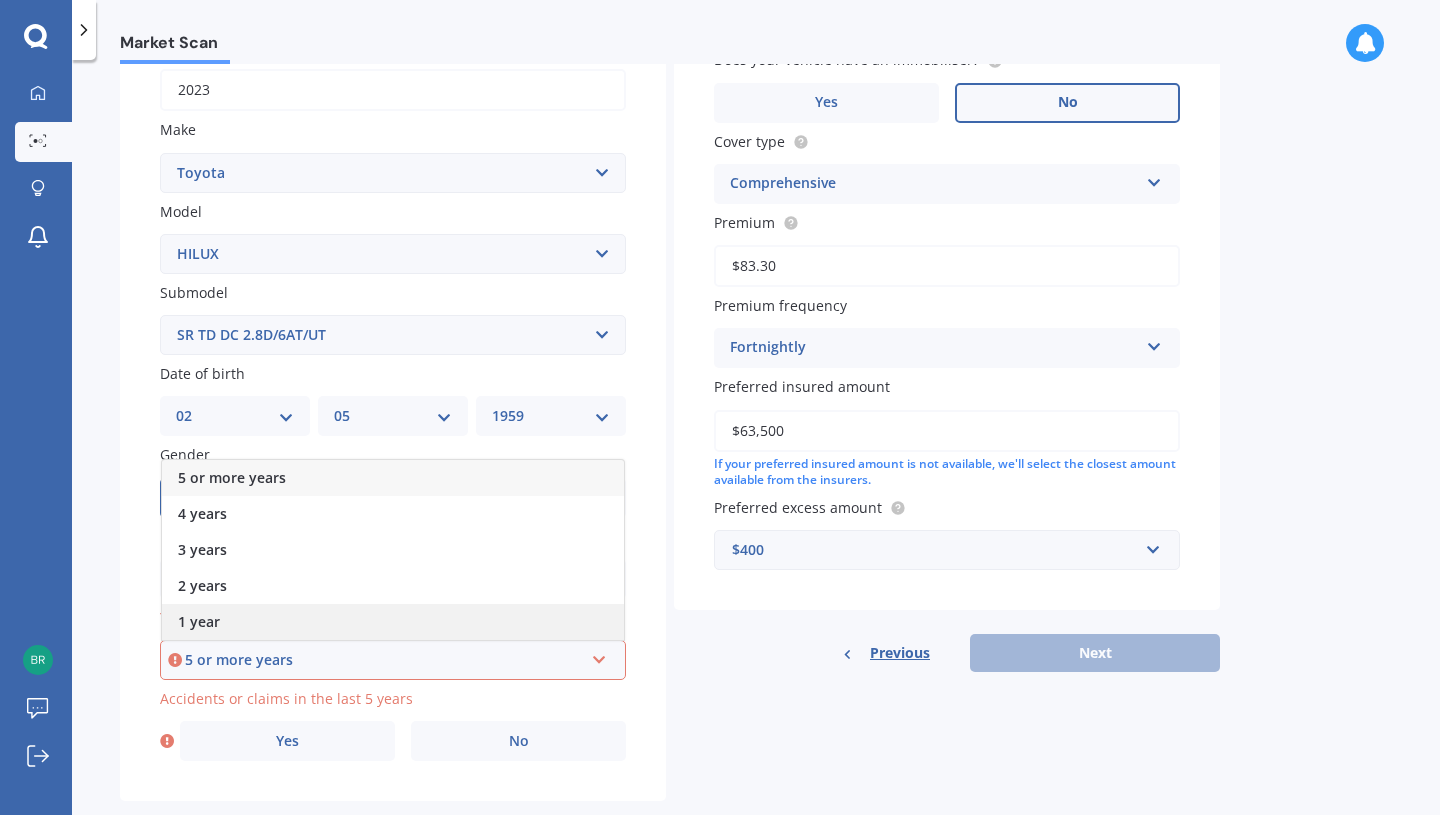 scroll, scrollTop: 281, scrollLeft: 0, axis: vertical 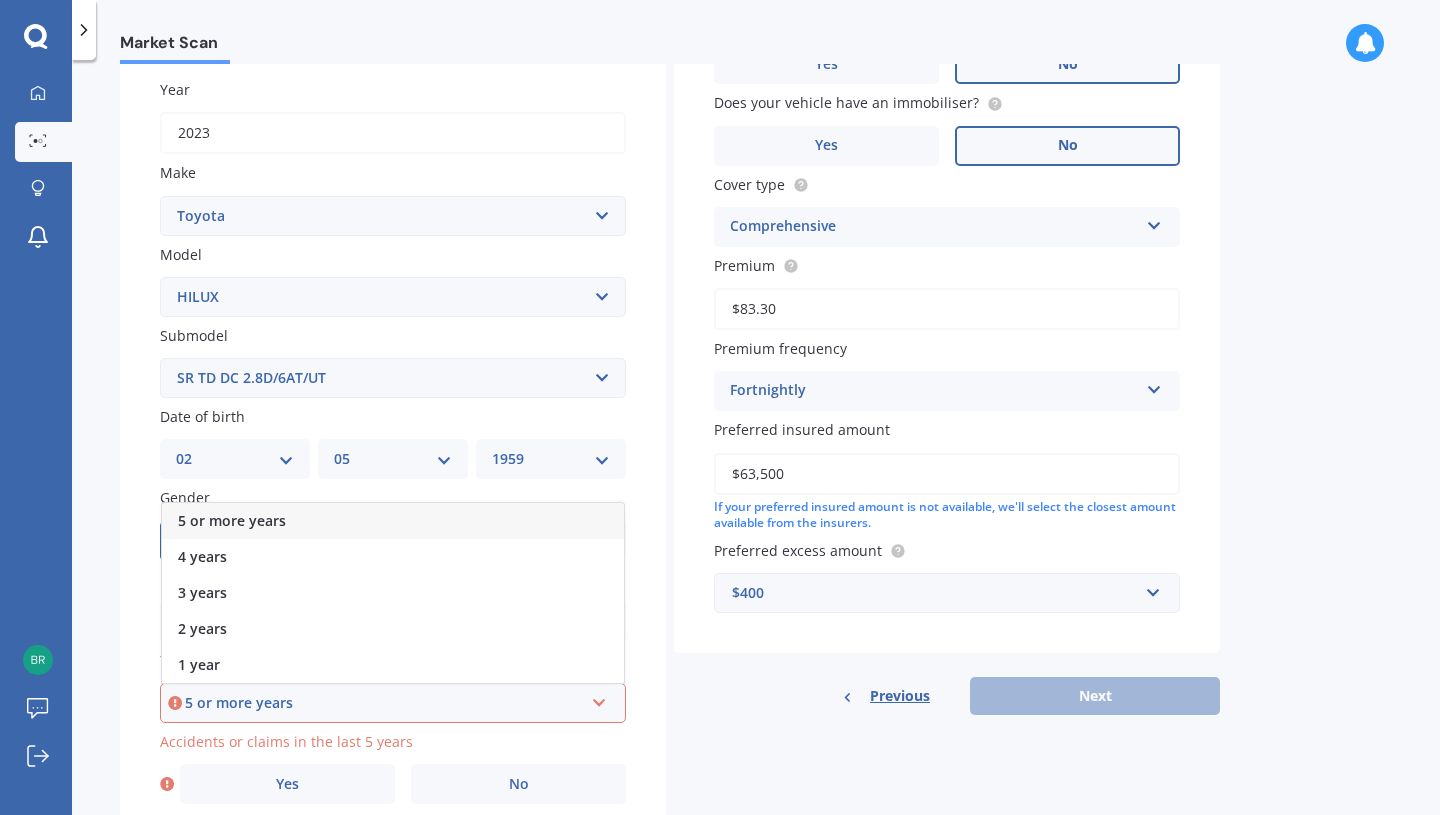 click on "5 or more years" at bounding box center [393, 521] 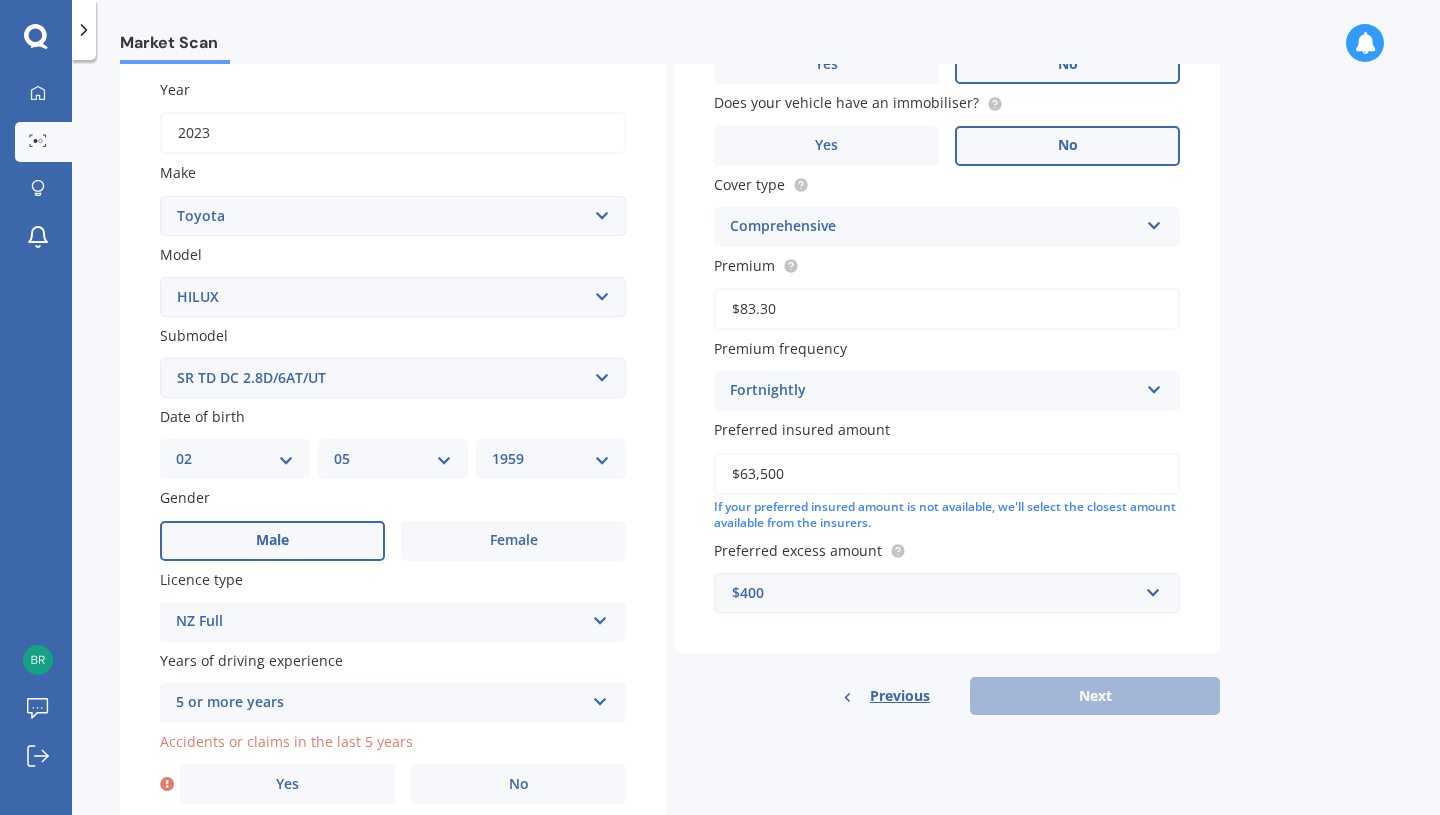 scroll, scrollTop: 362, scrollLeft: 0, axis: vertical 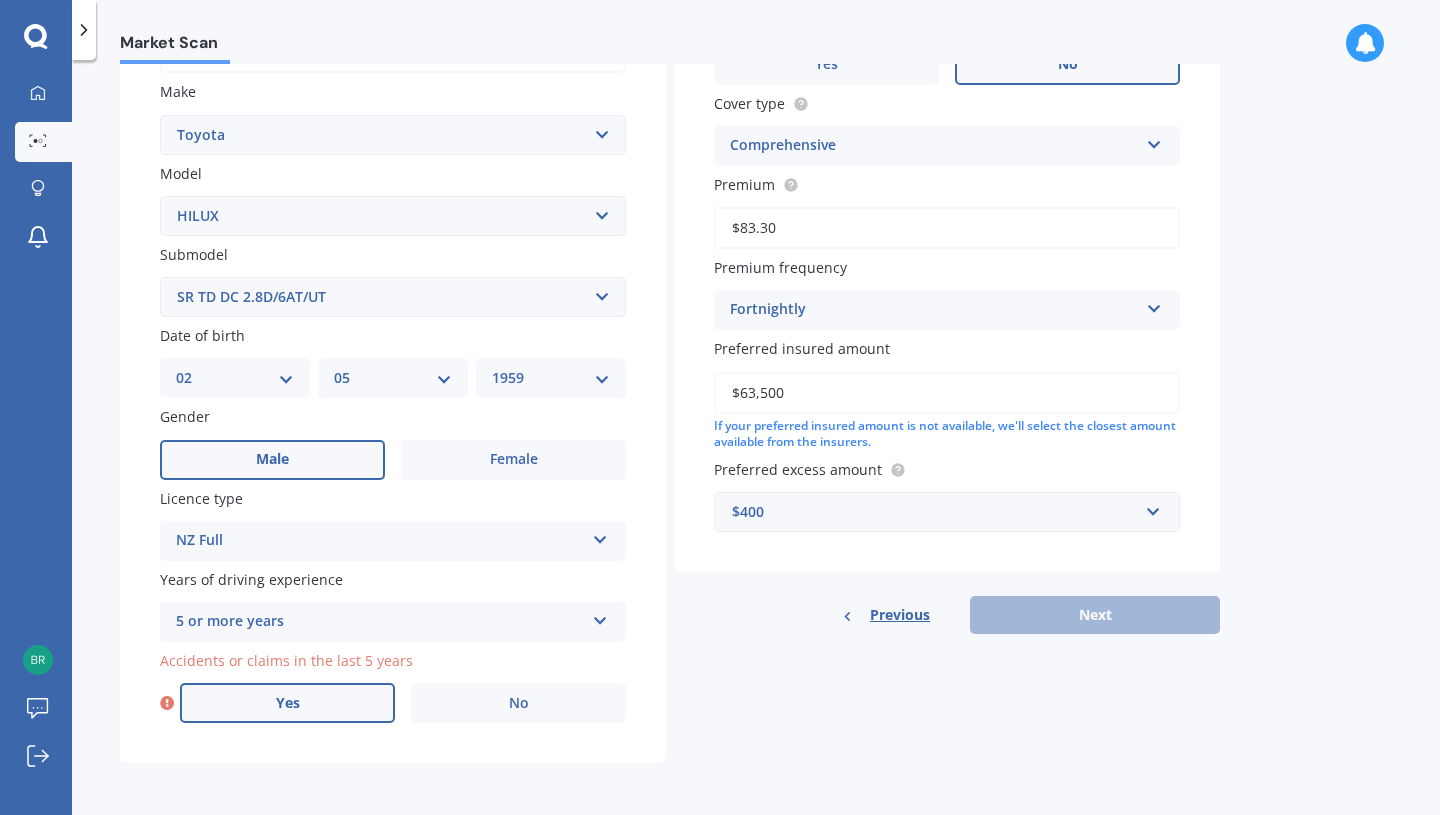 click on "Yes" at bounding box center [287, 703] 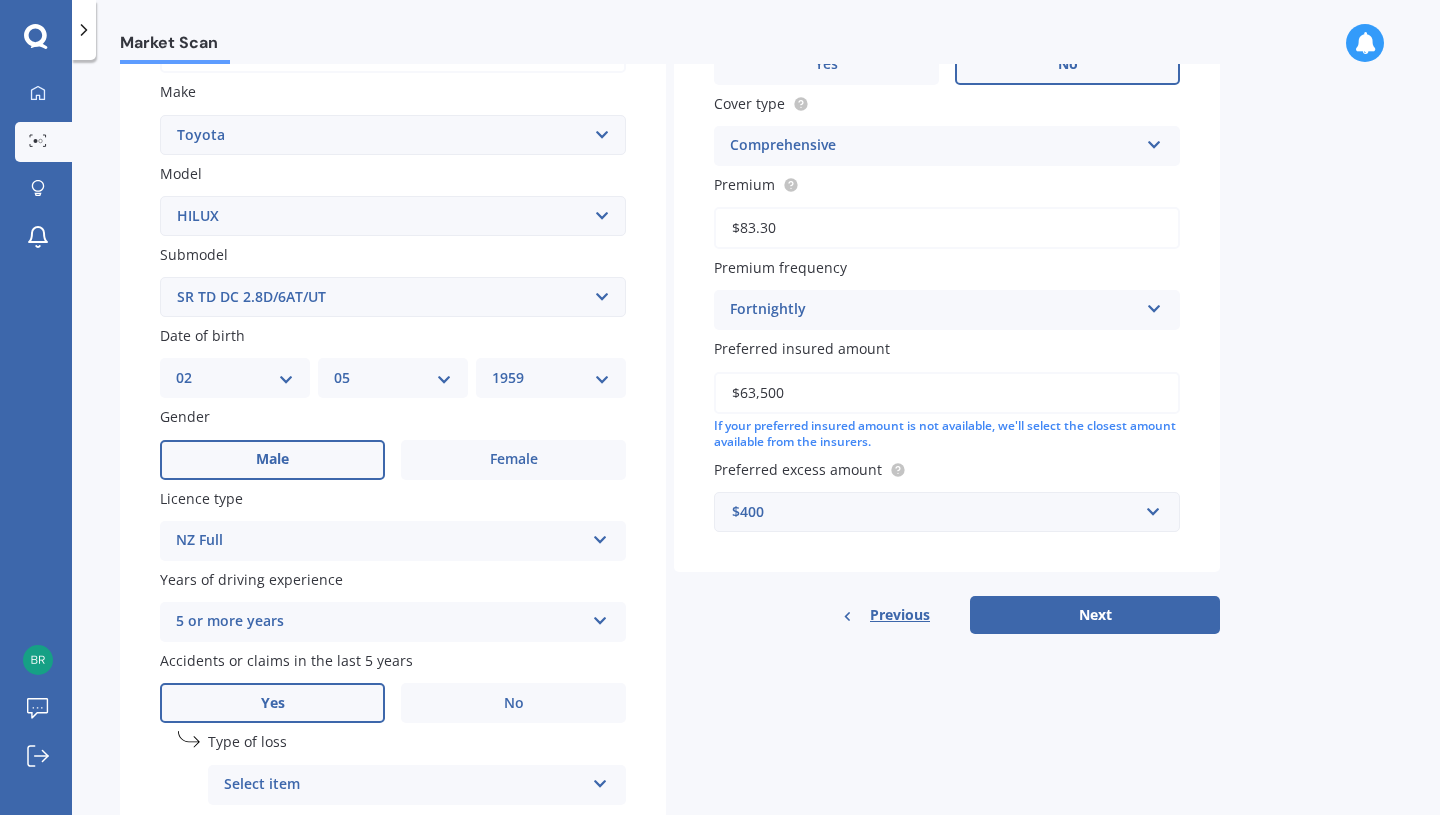 scroll, scrollTop: 456, scrollLeft: 0, axis: vertical 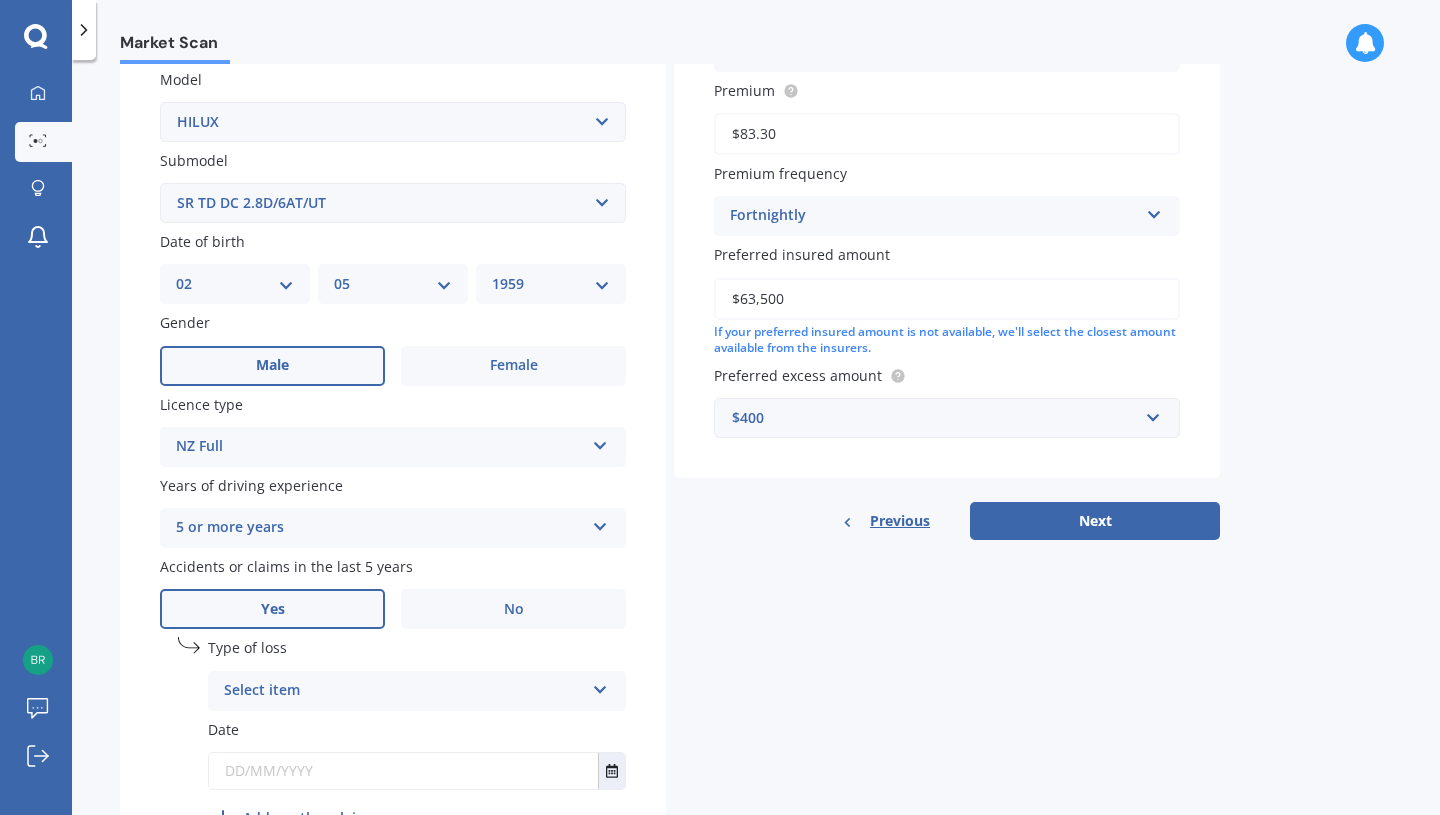 click at bounding box center [600, 686] 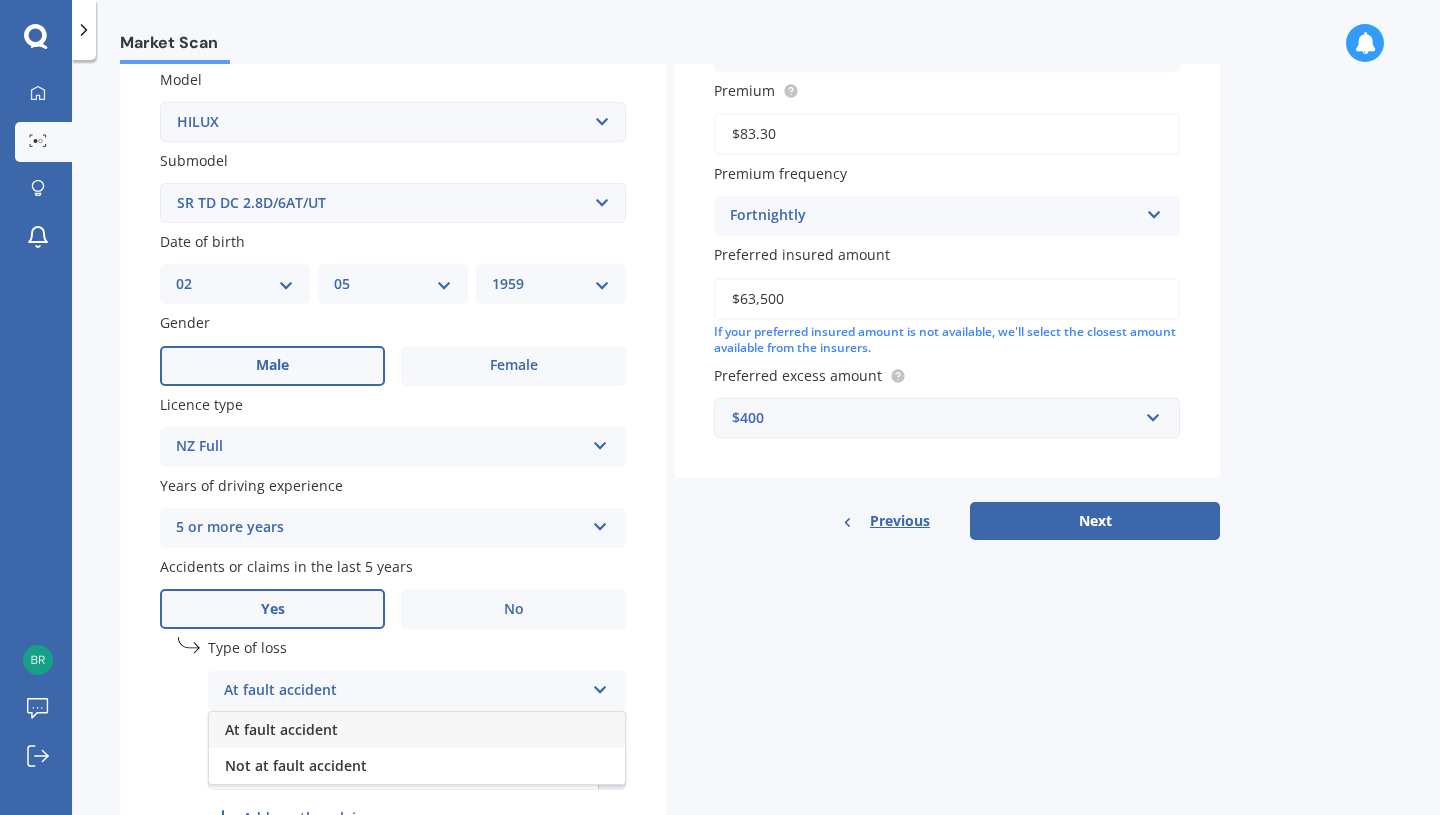 click on "At fault accident" at bounding box center (417, 730) 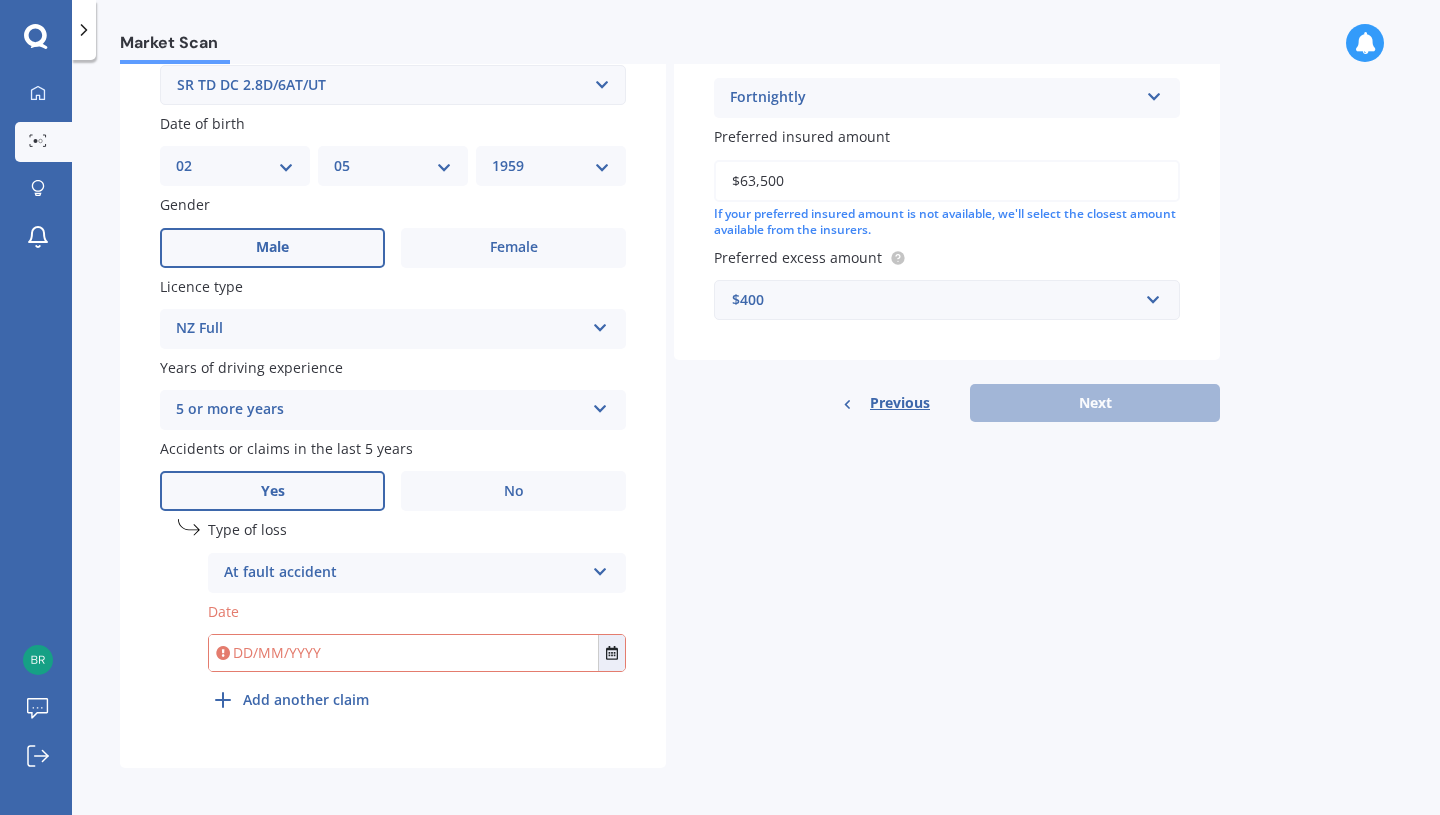 scroll, scrollTop: 579, scrollLeft: 0, axis: vertical 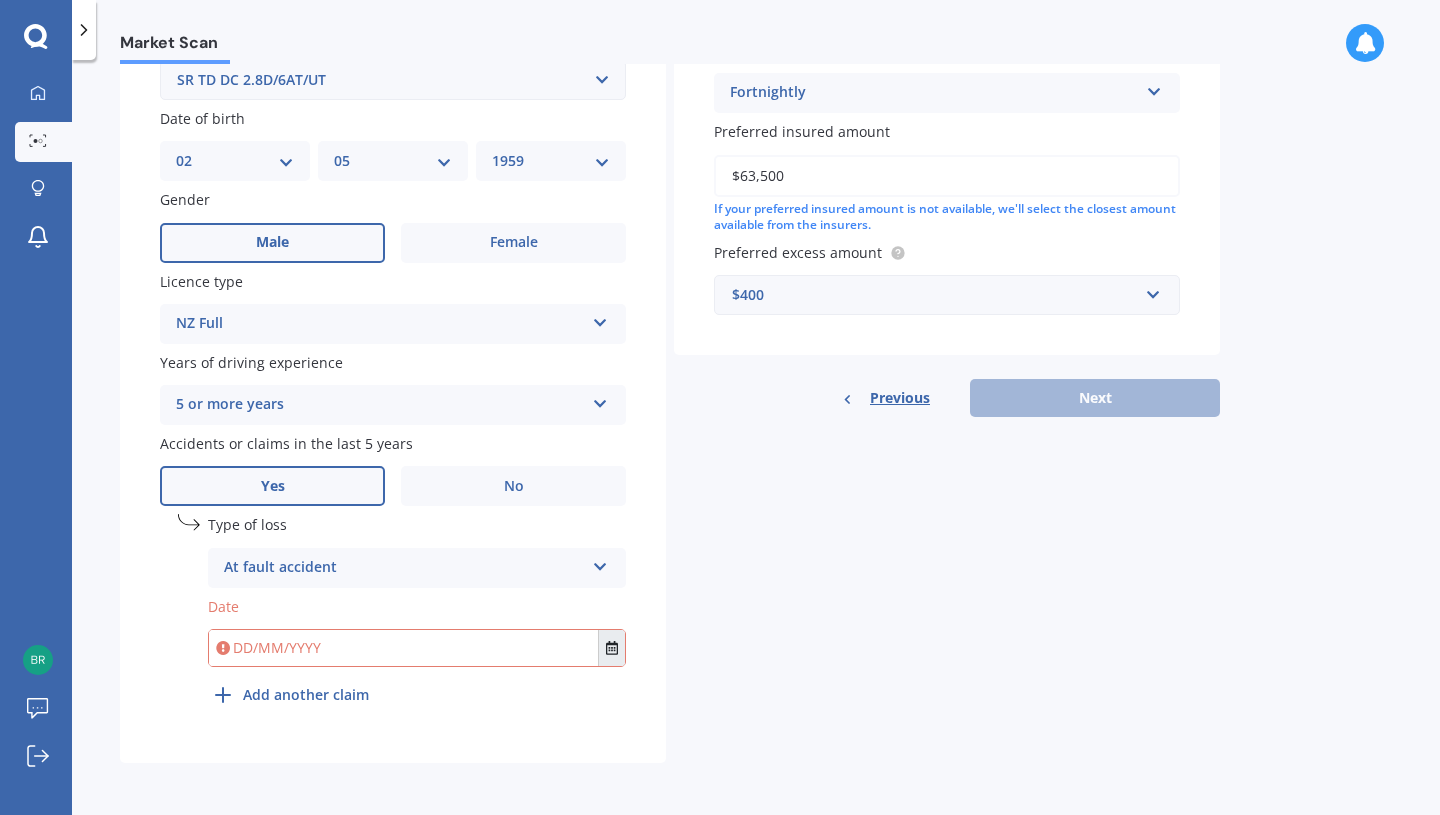 click 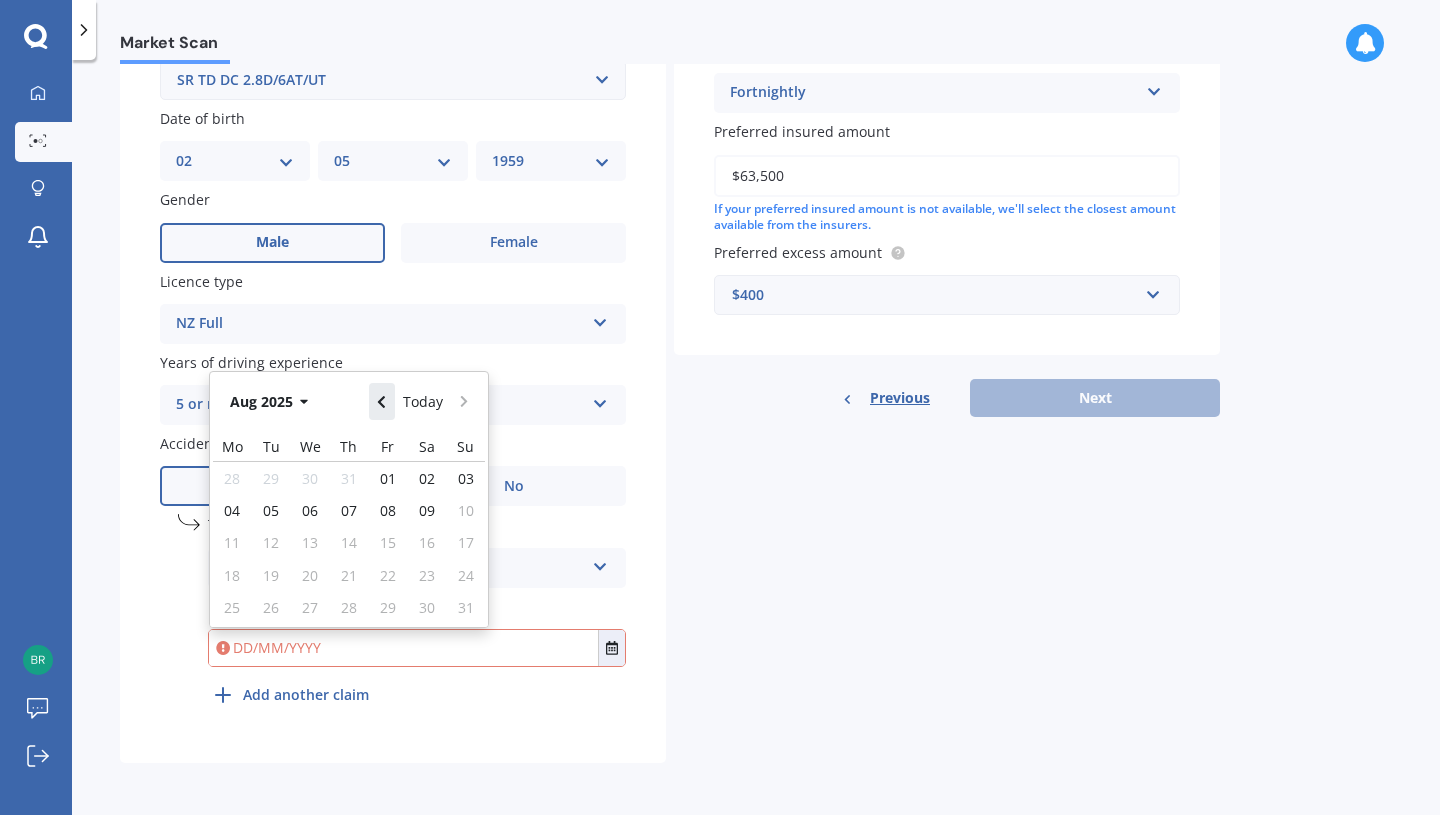 click 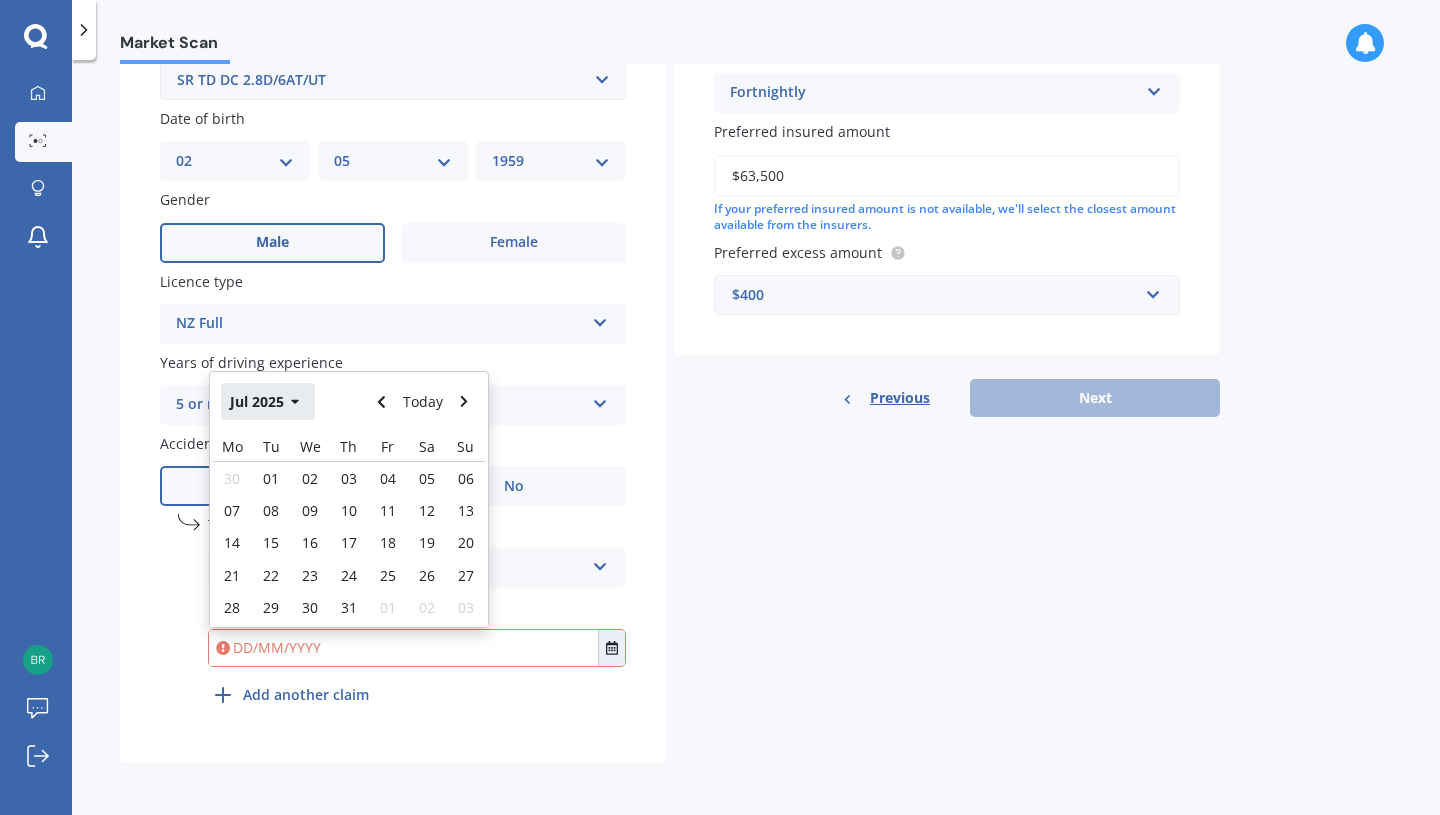 click 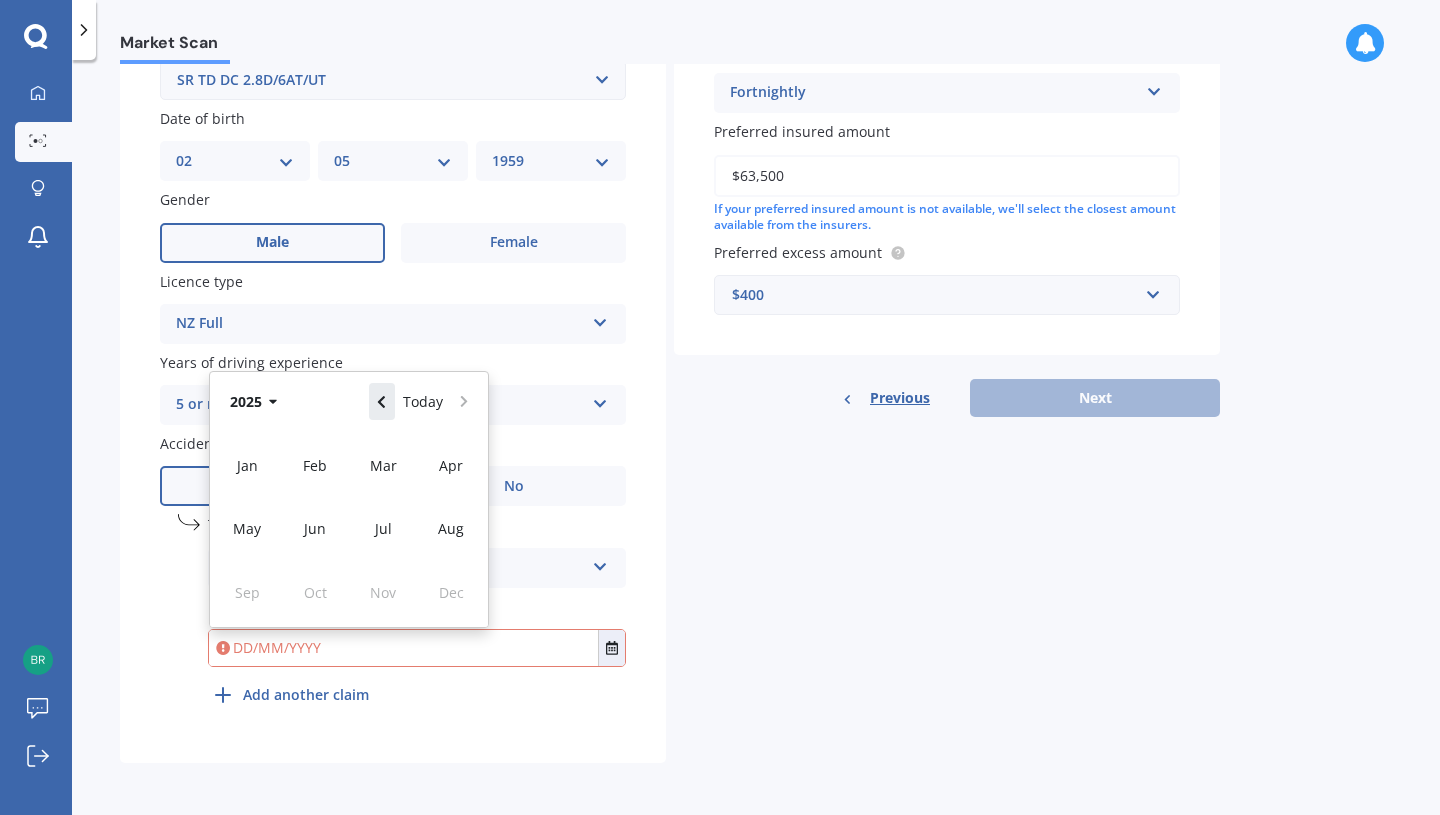 click 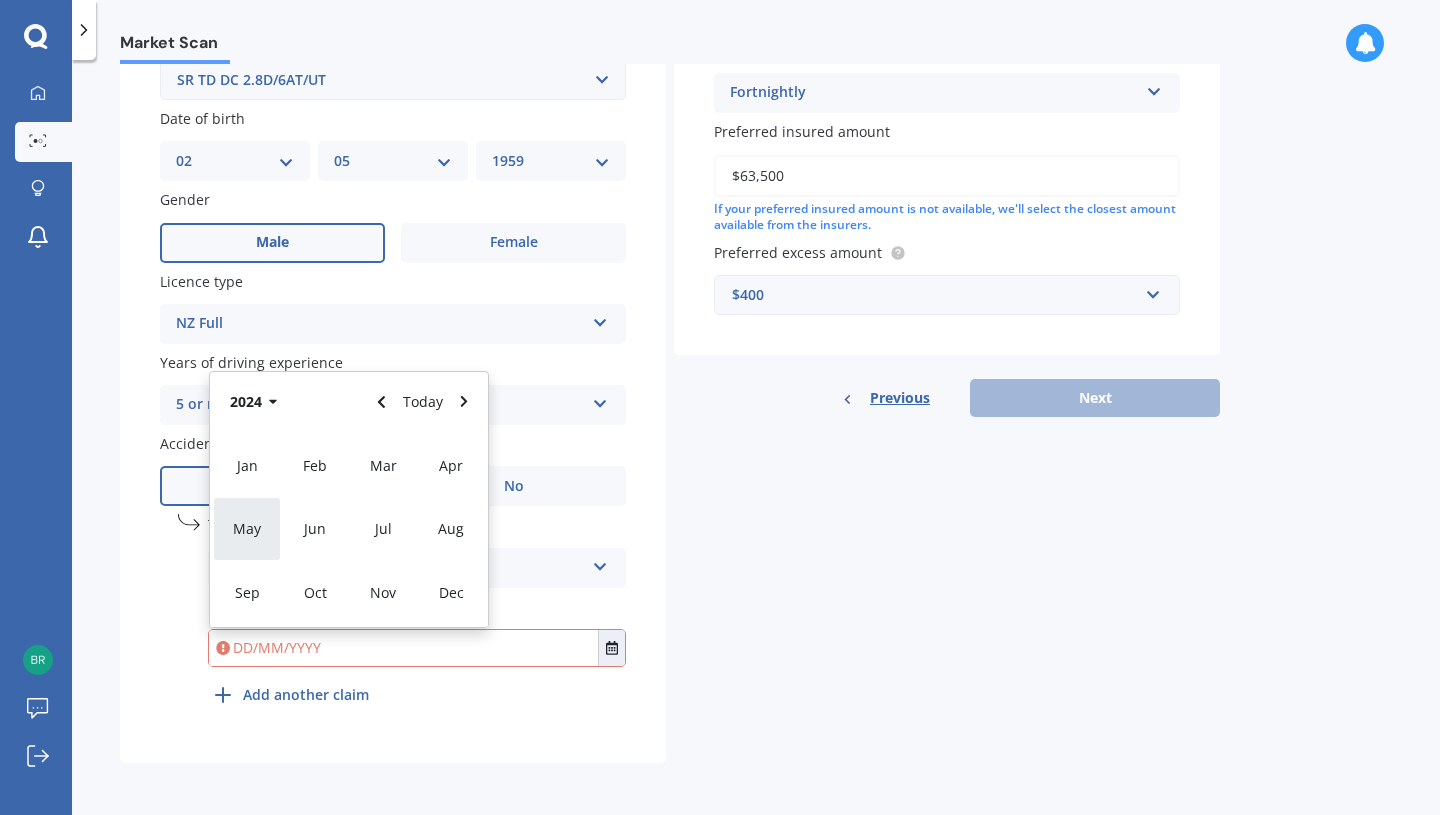 click on "May" at bounding box center [247, 528] 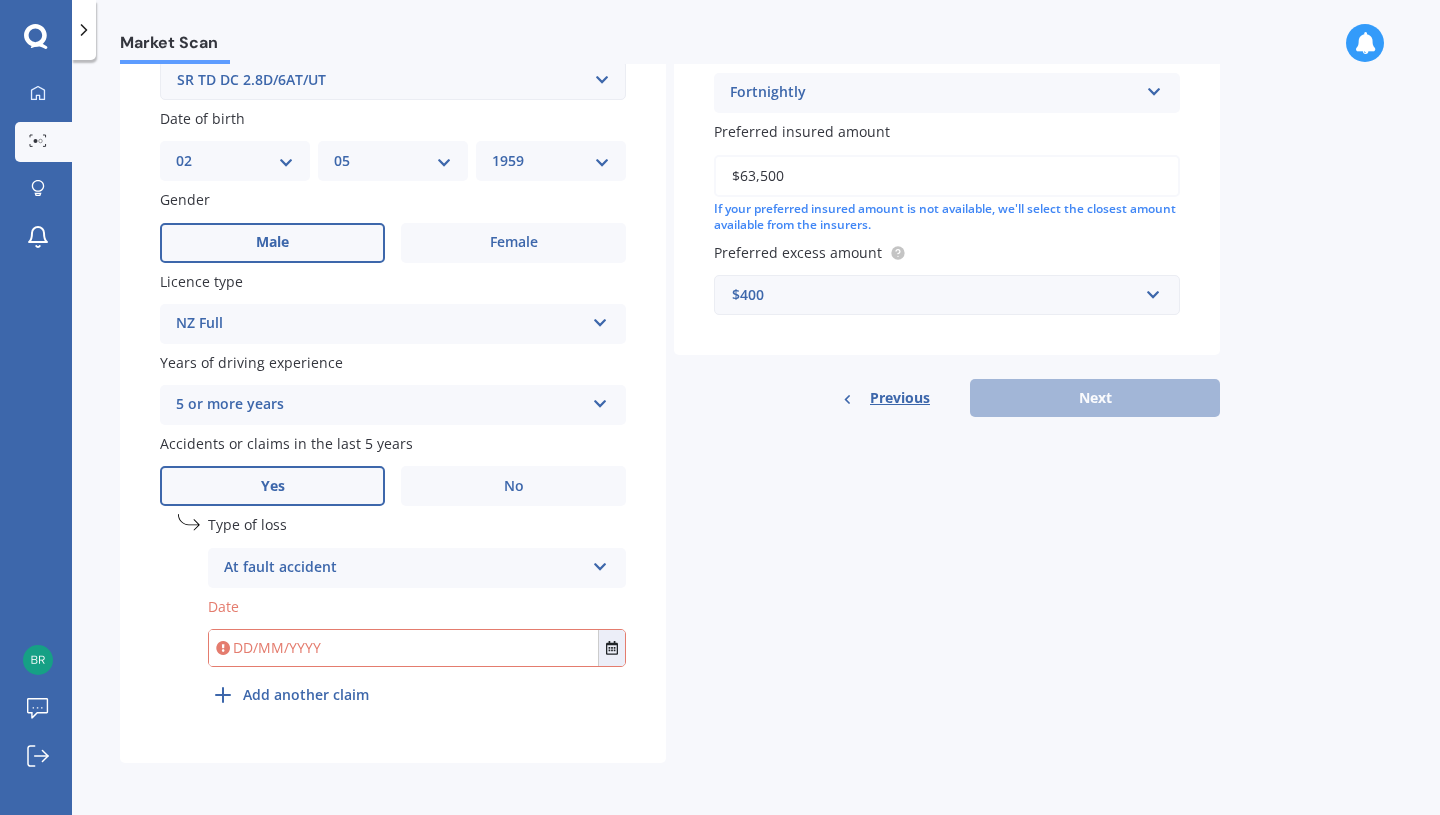 click on "Date [MONTH] [YEAR]   Today Mo Tu We Th Fr Sa Su 29 30 01 02 03 04 05 06 07 08 09 10 11 12 13 14 15 16 17 18 19 20 21 22 23 24 25 26 27 28 29 30 31 01 02 Add another claim" at bounding box center [393, 618] 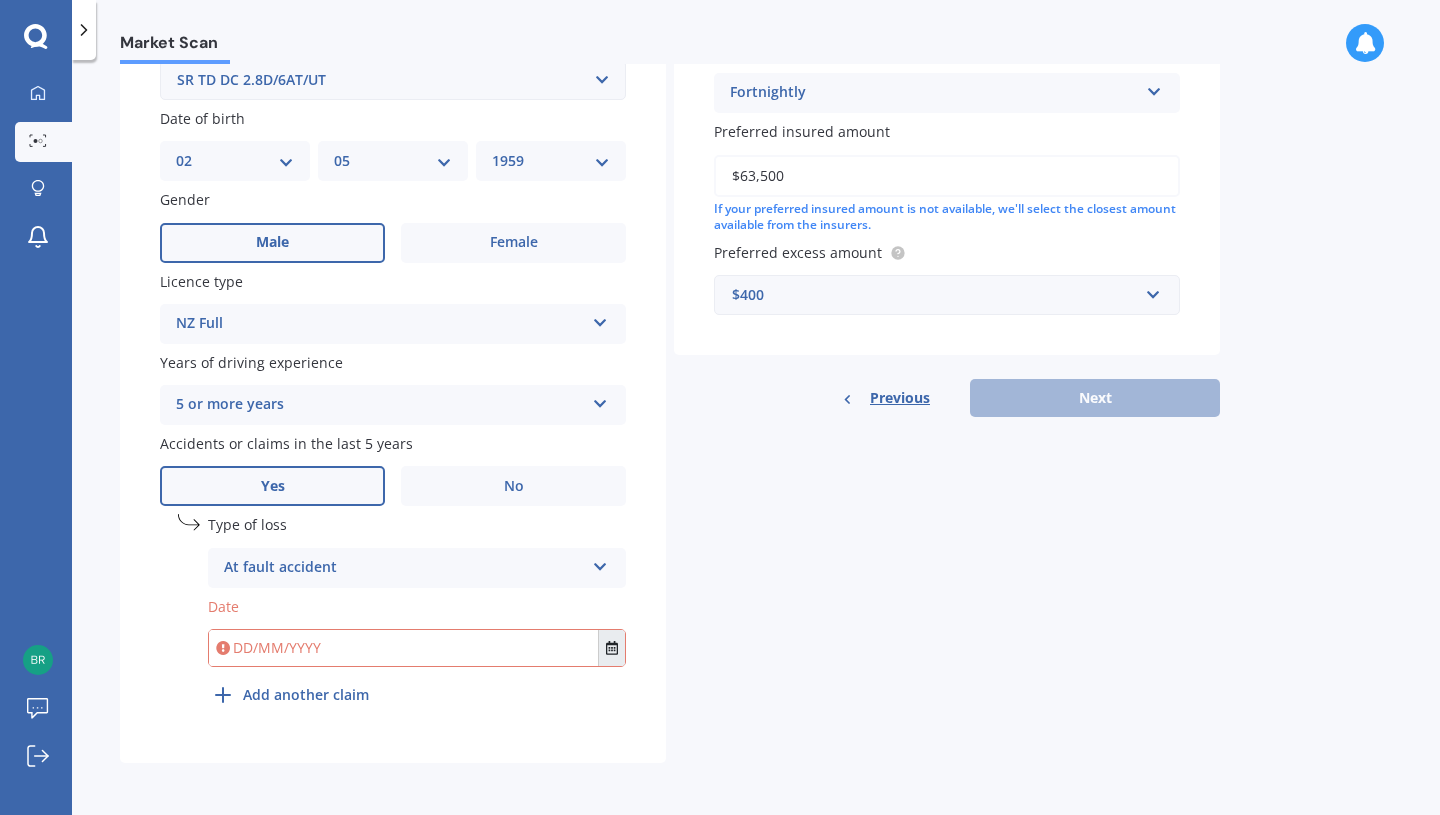 click 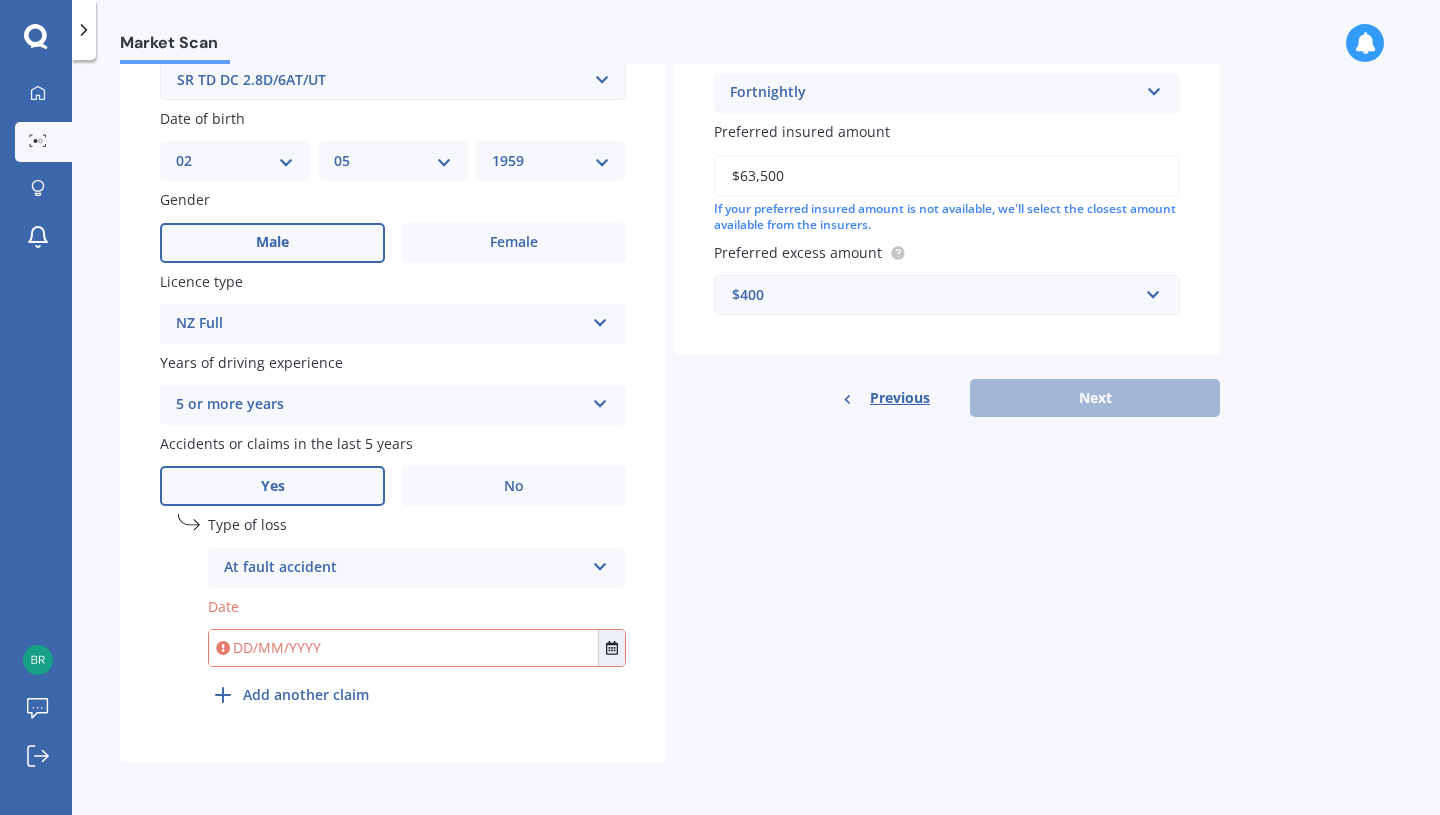 click on "Details Plate number Search I don’t have a number plate Year 2023 Make Select make AC ALFA ROMEO ASTON MARTIN AUDI AUSTIN BEDFORD Bentley BMW BYD CADILLAC CAN-AM CHERY CHEVROLET CHRYSLER Citroen CRUISEAIR CUPRA DAEWOO DAIHATSU DAIMLER DAMON DIAHATSU DODGE EXOCET FACTORY FIVE FERRARI FIAT Fiord FLEETWOOD FORD FOTON FRASER GEELY GENESIS GEORGIE BOY GMC GREAT WALL GWM HAVAL HILLMAN HINO HOLDEN HOLIDAY RAMBLER HONDA HUMMER HYUNDAI INFINITI ISUZU IVECO JAC JAECOO JAGUAR JEEP KGM KIA LADA LAMBORGHINI LANCIA LANDROVER LDV LEAPMOTOR LEXUS LINCOLN LOTUS LUNAR M.G M.G. MAHINDRA MASERATI MAZDA MCLAREN MERCEDES AMG Mercedes Benz MERCEDES-AMG MERCURY MINI Mitsubishi MORGAN MORRIS NEWMAR Nissan OMODA OPEL OXFORD PEUGEOT Plymouth Polestar PONTIAC PORSCHE PROTON RAM Range Rover Rayne RENAULT ROLLS ROYCE ROVER SAAB SATURN SEAT SHELBY SKODA SMART SSANGYONG SUBARU SUZUKI TATA TESLA TIFFIN Toyota TRIUMPH TVR Vauxhall VOLKSWAGEN VOLVO WESTFIELD WINNEBAGO ZX Model Select model 4 Runner 86 Allex Allion Alphard Altezza Aqua Aristo" at bounding box center (670, 172) 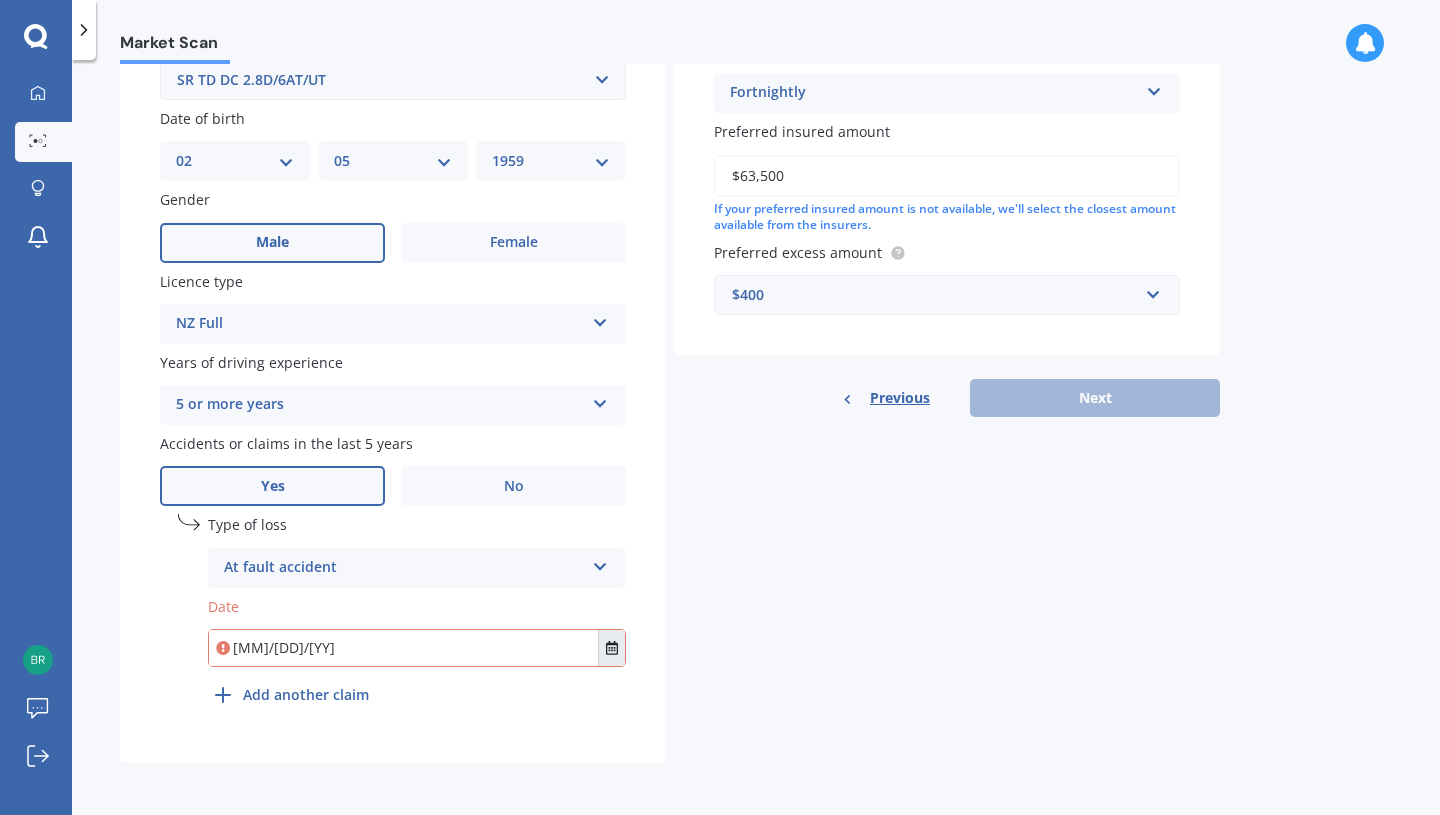 type on "[MM]/[DD]/[YYYY]" 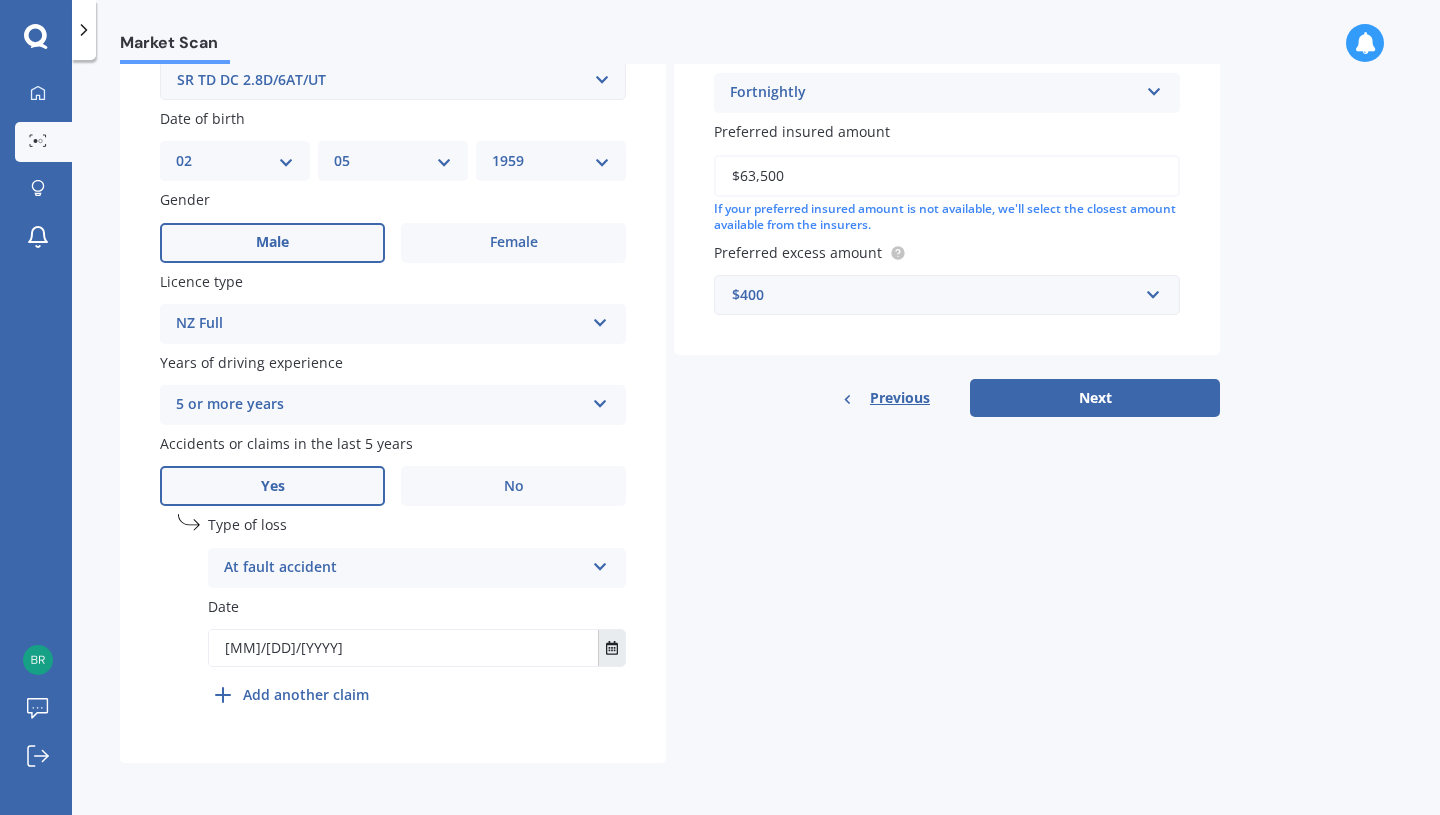 click 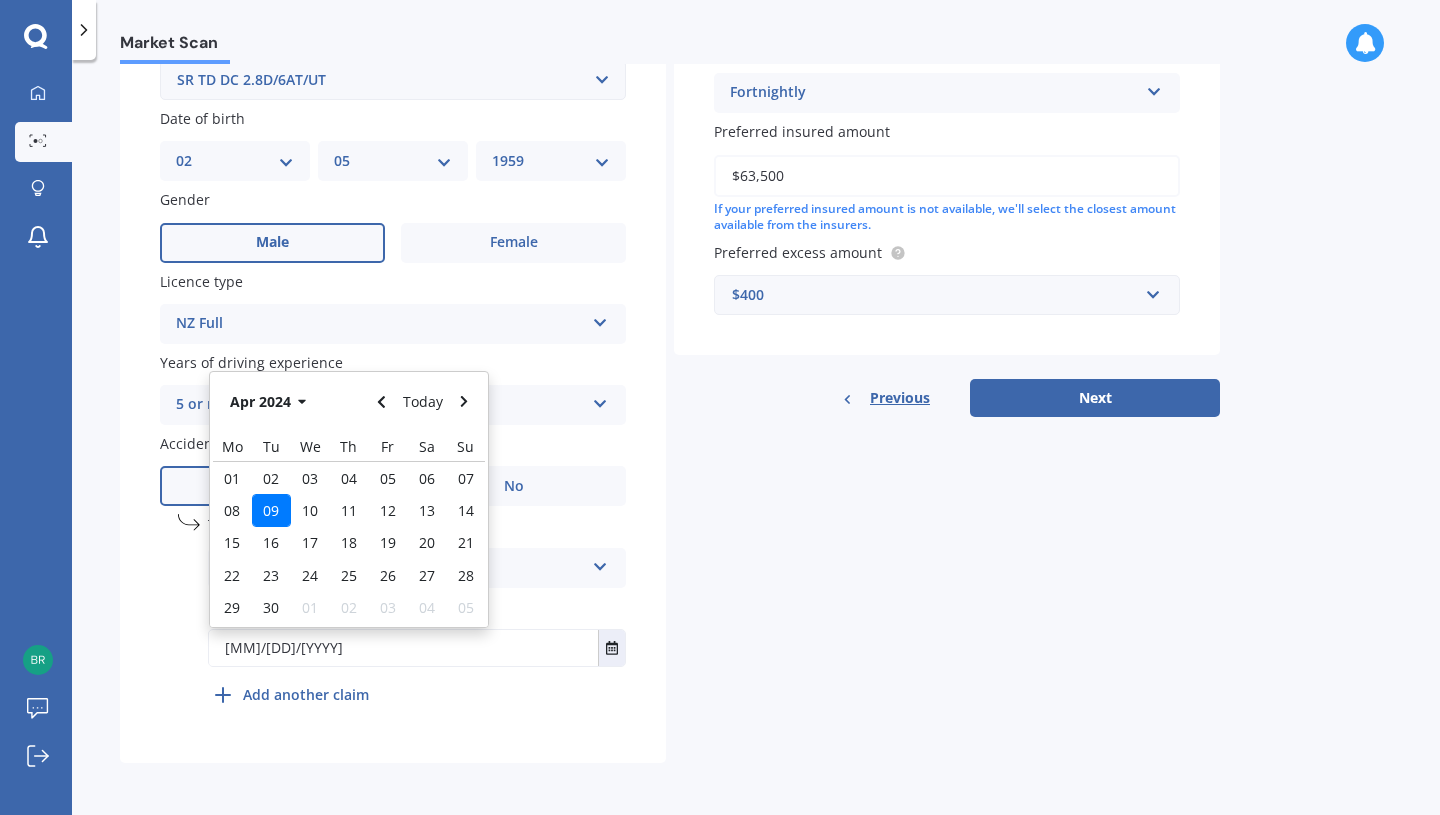 click on "09" at bounding box center [271, 510] 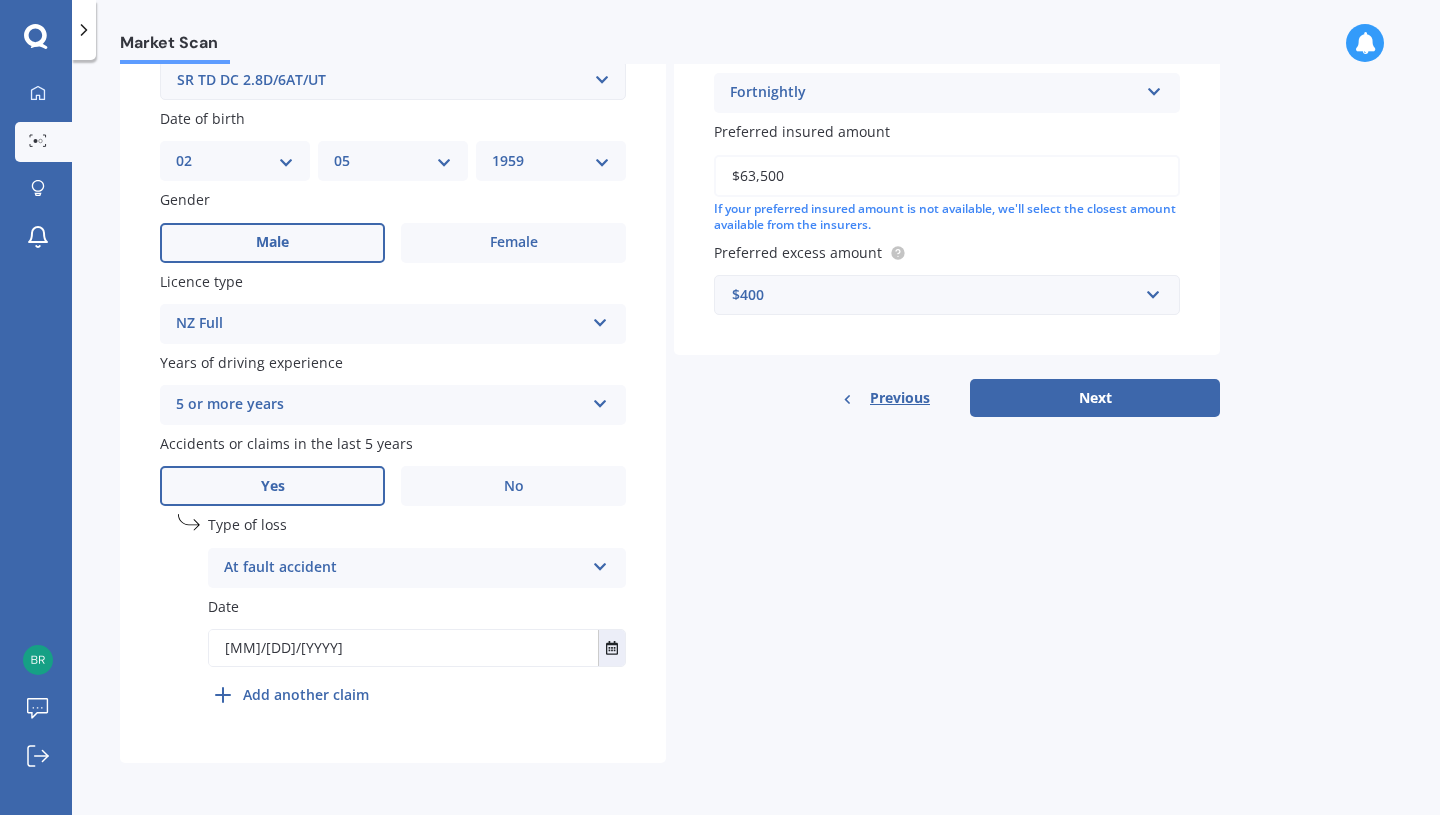 click on "Details Plate number Search I don’t have a number plate Year 2023 Make Select make AC ALFA ROMEO ASTON MARTIN AUDI AUSTIN BEDFORD Bentley BMW BYD CADILLAC CAN-AM CHERY CHEVROLET CHRYSLER Citroen CRUISEAIR CUPRA DAEWOO DAIHATSU DAIMLER DAMON DIAHATSU DODGE EXOCET FACTORY FIVE FERRARI FIAT Fiord FLEETWOOD FORD FOTON FRASER GEELY GENESIS GEORGIE BOY GMC GREAT WALL GWM HAVAL HILLMAN HINO HOLDEN HOLIDAY RAMBLER HONDA HUMMER HYUNDAI INFINITI ISUZU IVECO JAC JAECOO JAGUAR JEEP KGM KIA LADA LAMBORGHINI LANCIA LANDROVER LDV LEAPMOTOR LEXUS LINCOLN LOTUS LUNAR M.G M.G. MAHINDRA MASERATI MAZDA MCLAREN MERCEDES AMG Mercedes Benz MERCEDES-AMG MERCURY MINI Mitsubishi MORGAN MORRIS NEWMAR Nissan OMODA OPEL OXFORD PEUGEOT Plymouth Polestar PONTIAC PORSCHE PROTON RAM Range Rover Rayne RENAULT ROLLS ROYCE ROVER SAAB SATURN SEAT SHELBY SKODA SMART SSANGYONG SUBARU SUZUKI TATA TESLA TIFFIN Toyota TRIUMPH TVR Vauxhall VOLKSWAGEN VOLVO WESTFIELD WINNEBAGO ZX Model Select model 4 Runner 86 Allex Allion Alphard Altezza Aqua Aristo" at bounding box center (670, 172) 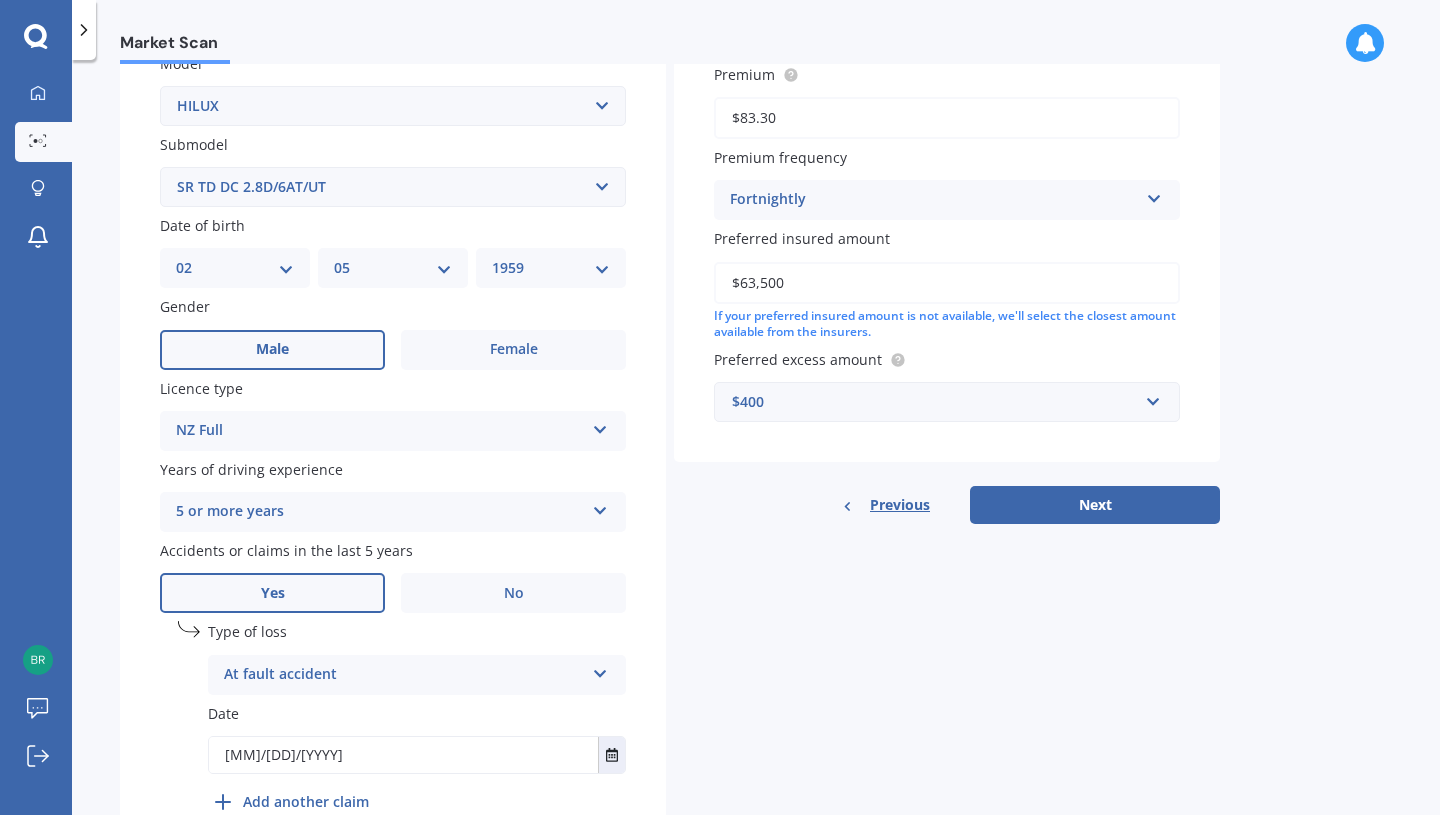scroll, scrollTop: 475, scrollLeft: 0, axis: vertical 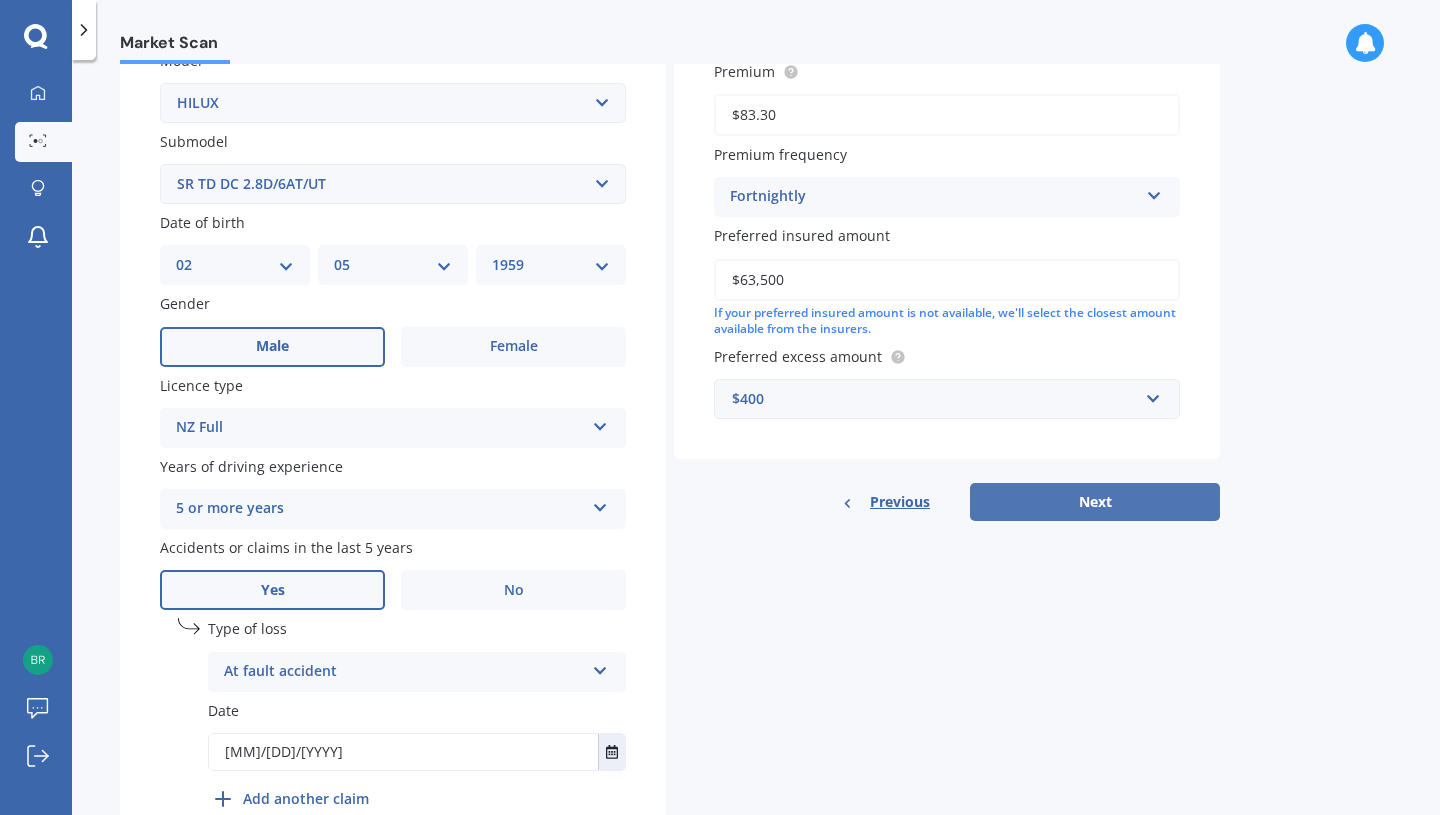click on "Next" at bounding box center (1095, 502) 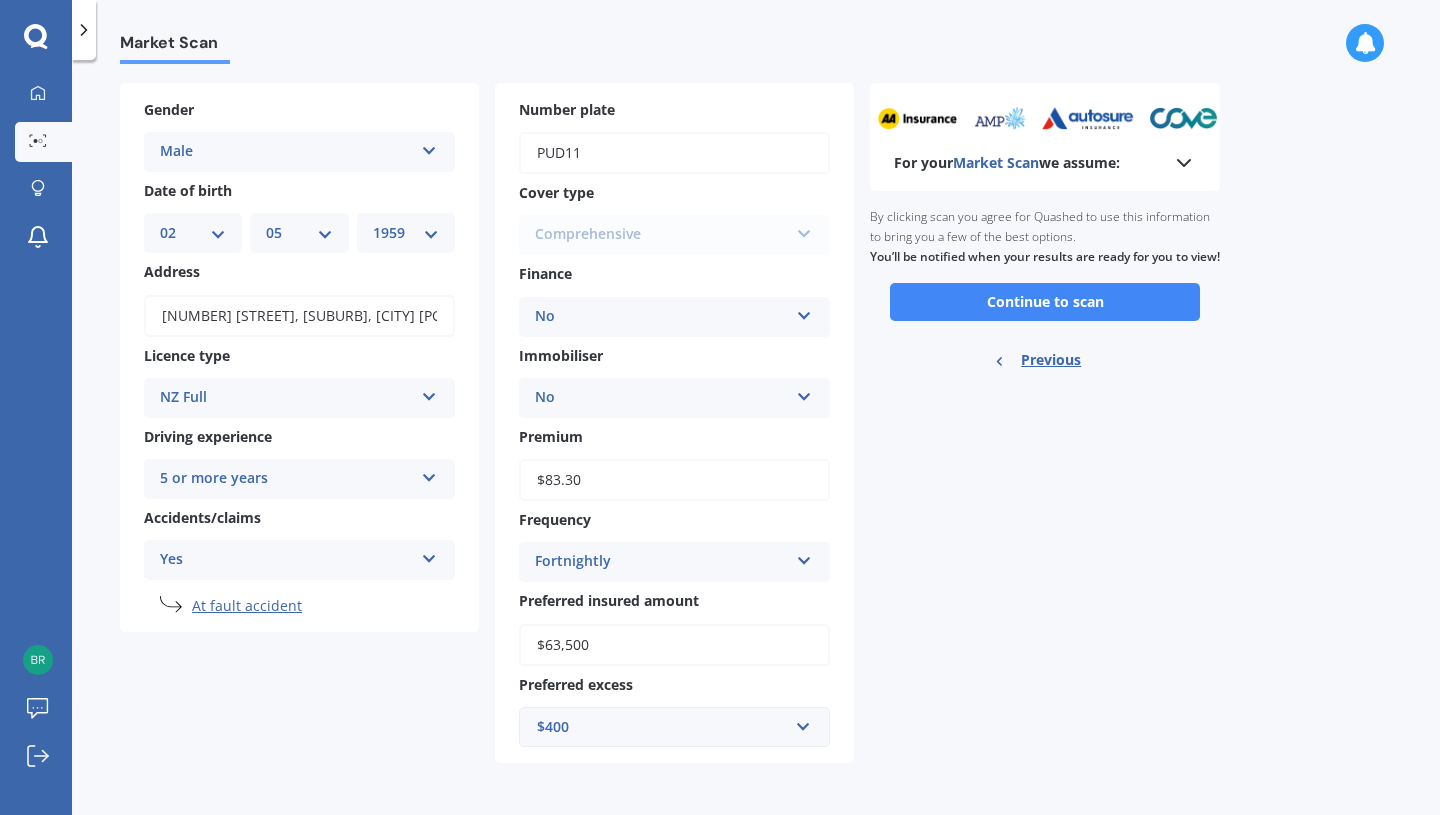 scroll, scrollTop: 0, scrollLeft: 0, axis: both 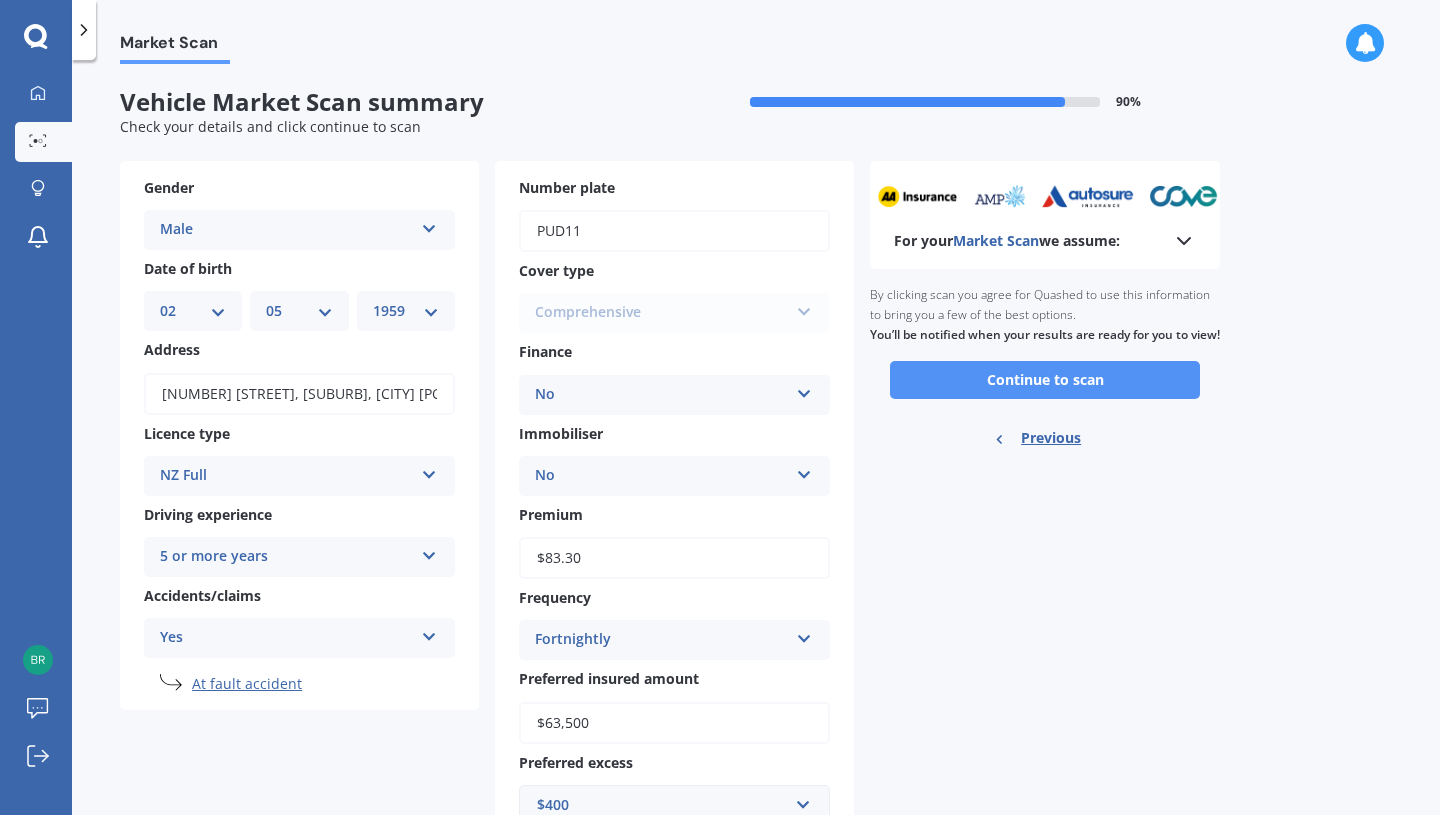 click on "Continue to scan" at bounding box center [1045, 380] 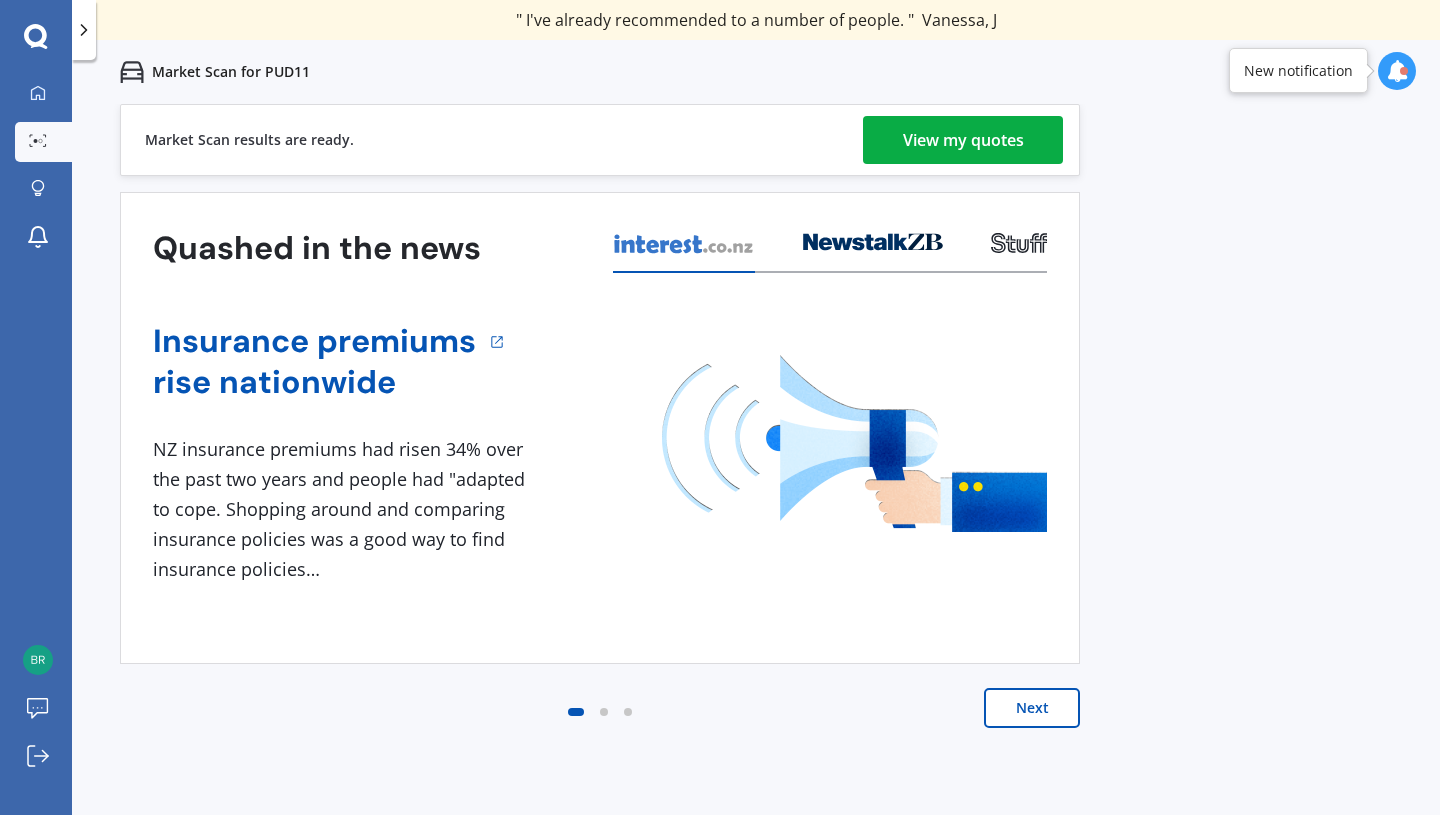 click on "View my quotes" at bounding box center [963, 140] 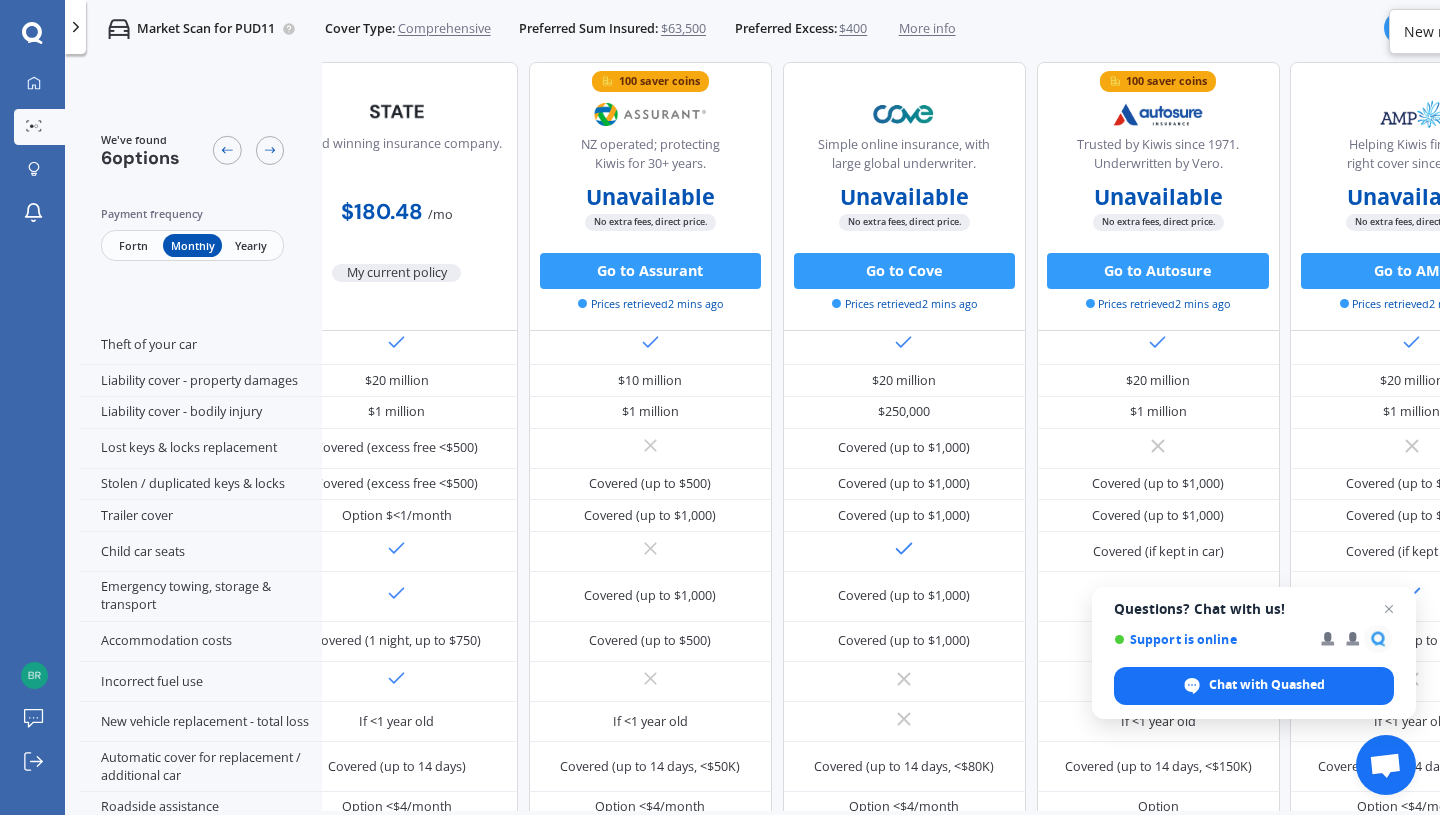 scroll, scrollTop: 173, scrollLeft: 52, axis: both 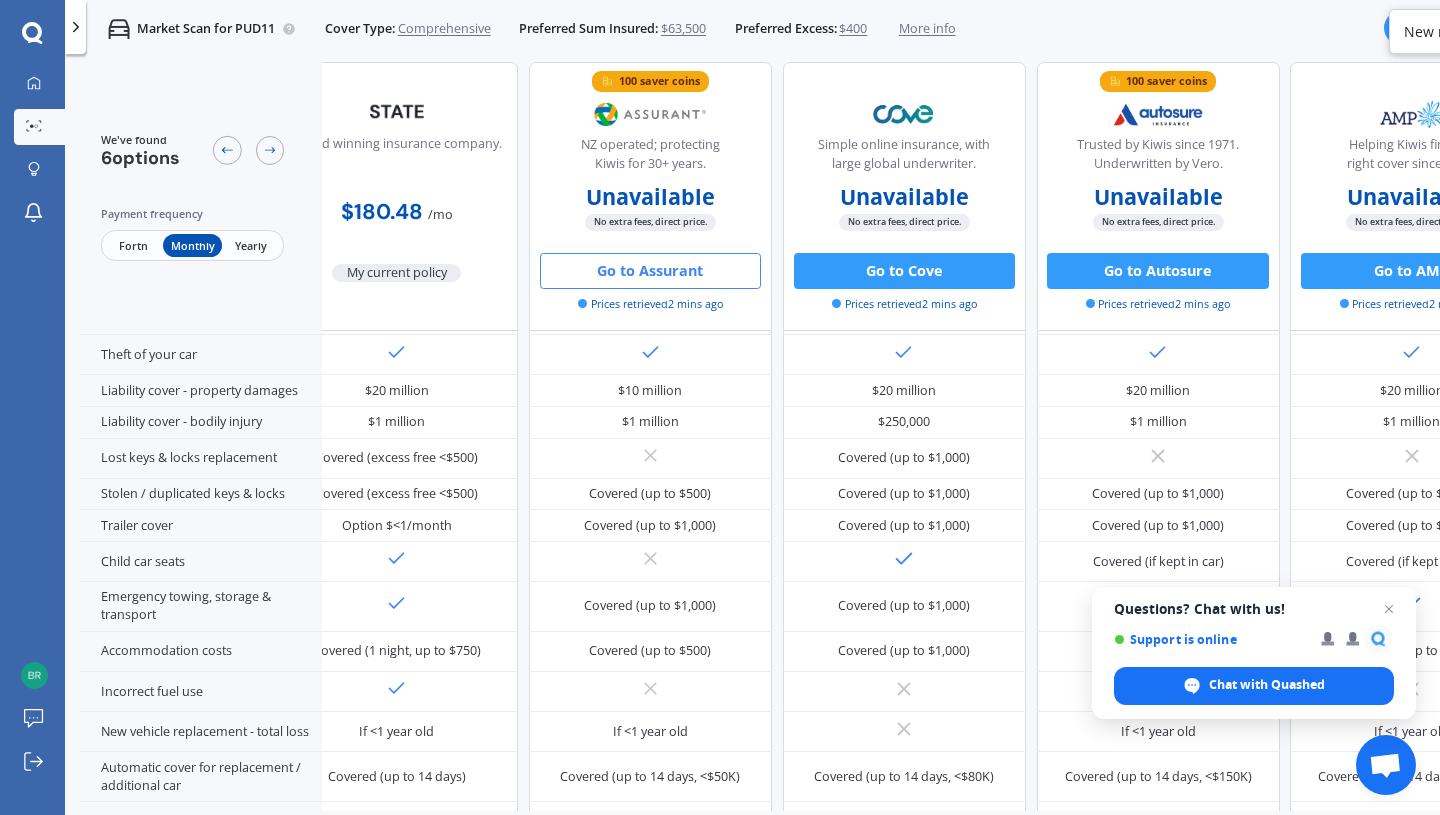 click on "Go to Assurant" at bounding box center [650, 270] 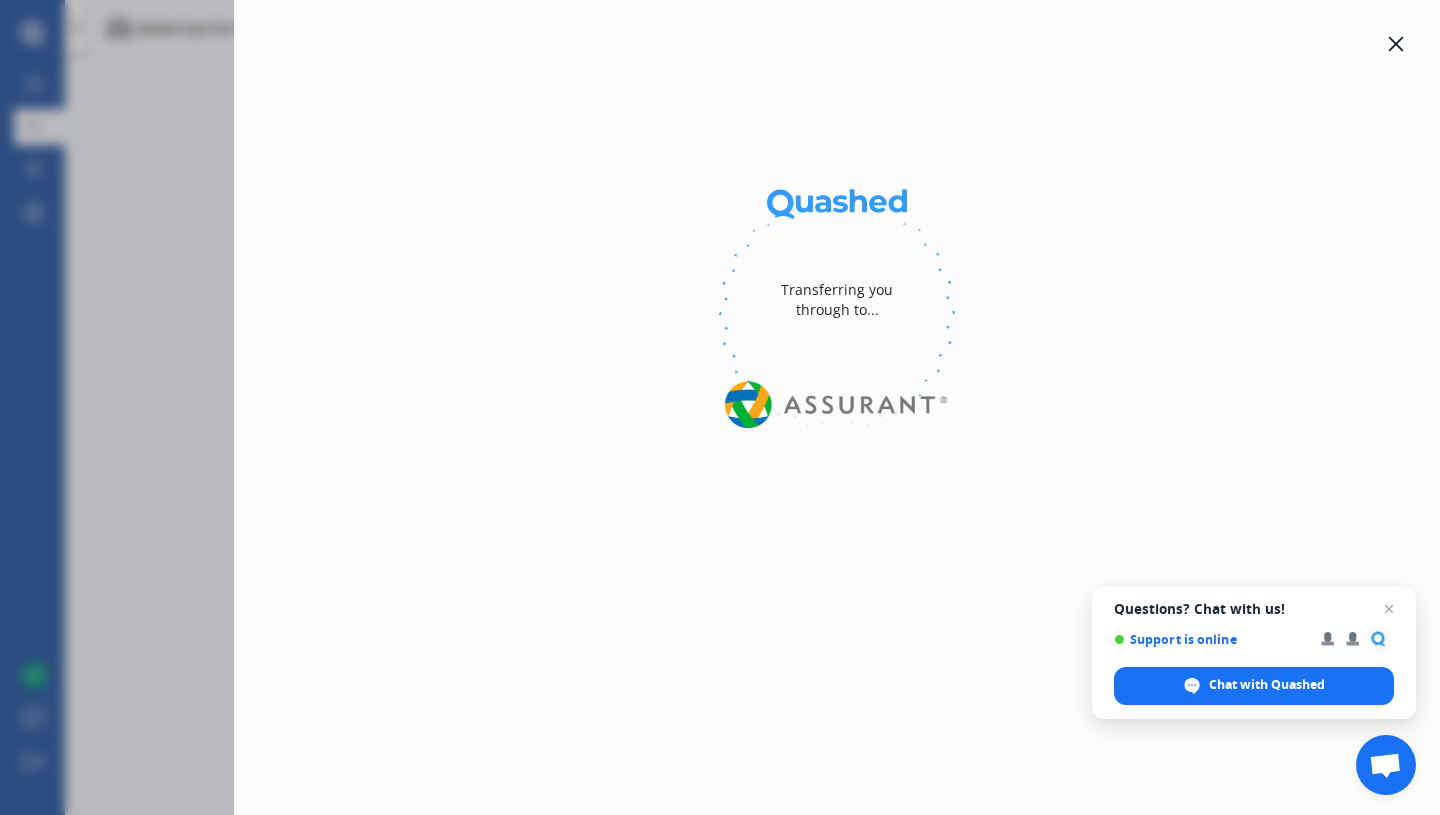 select on "Monthly" 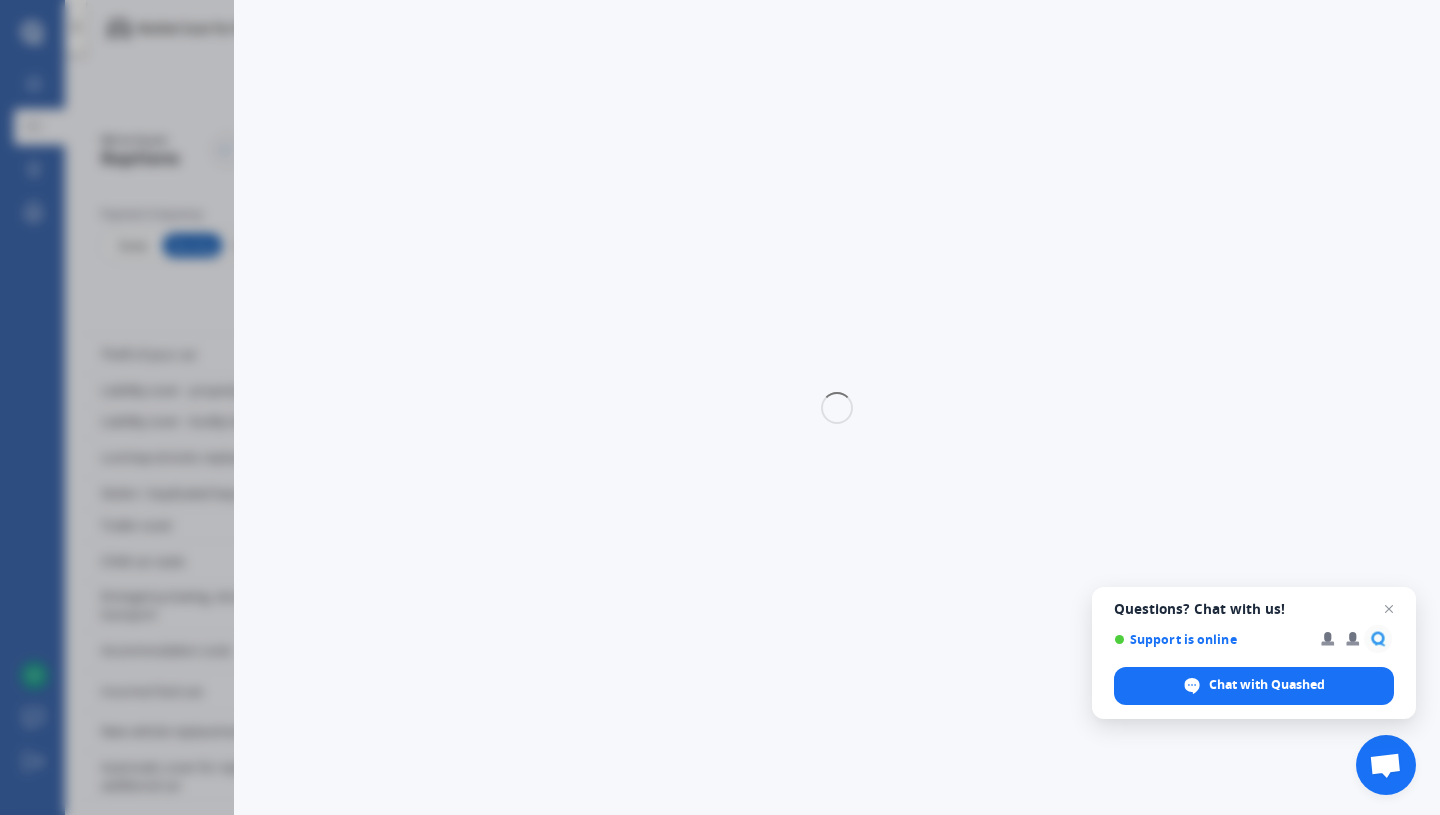 select on "full" 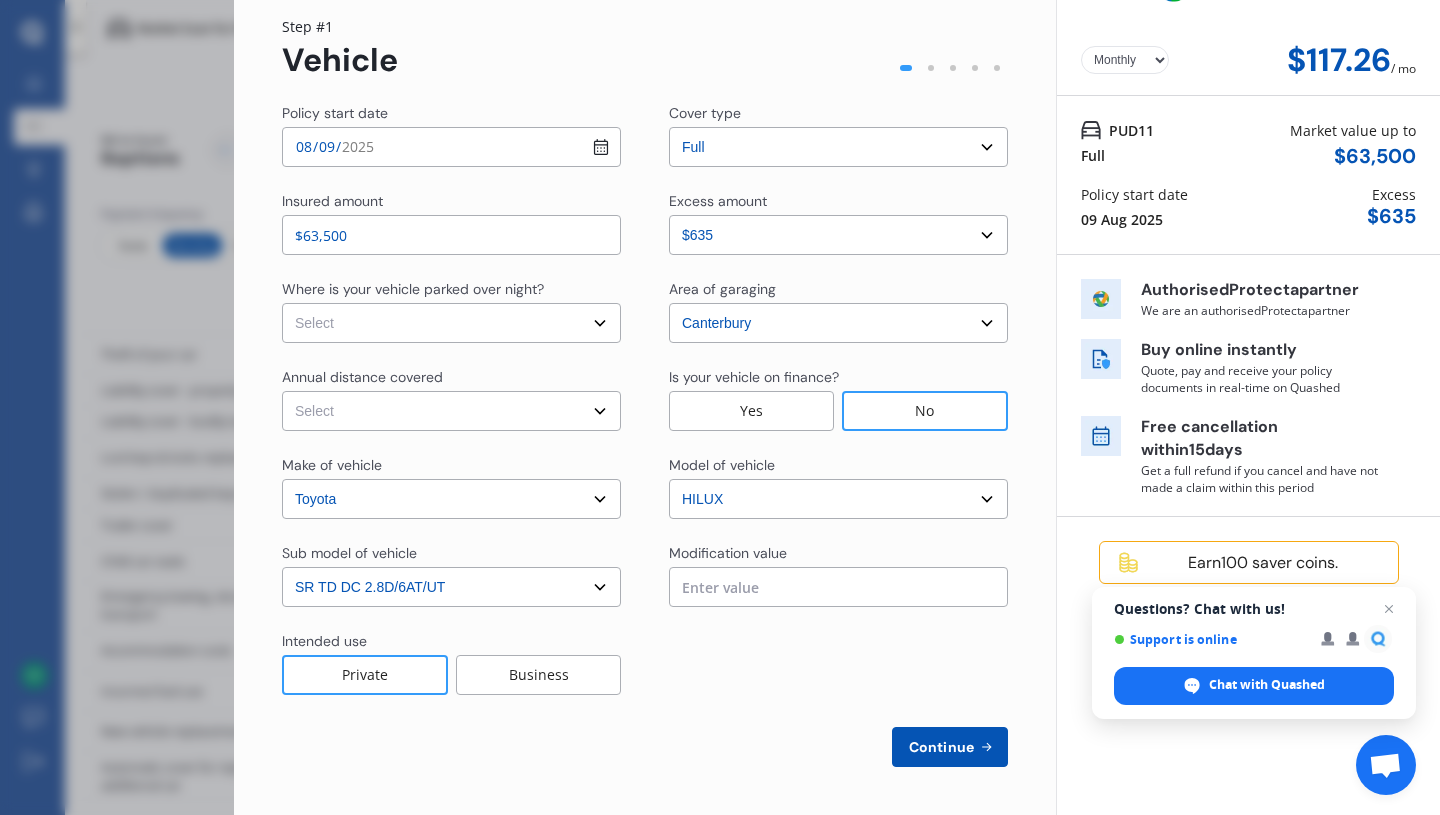 scroll, scrollTop: 62, scrollLeft: 0, axis: vertical 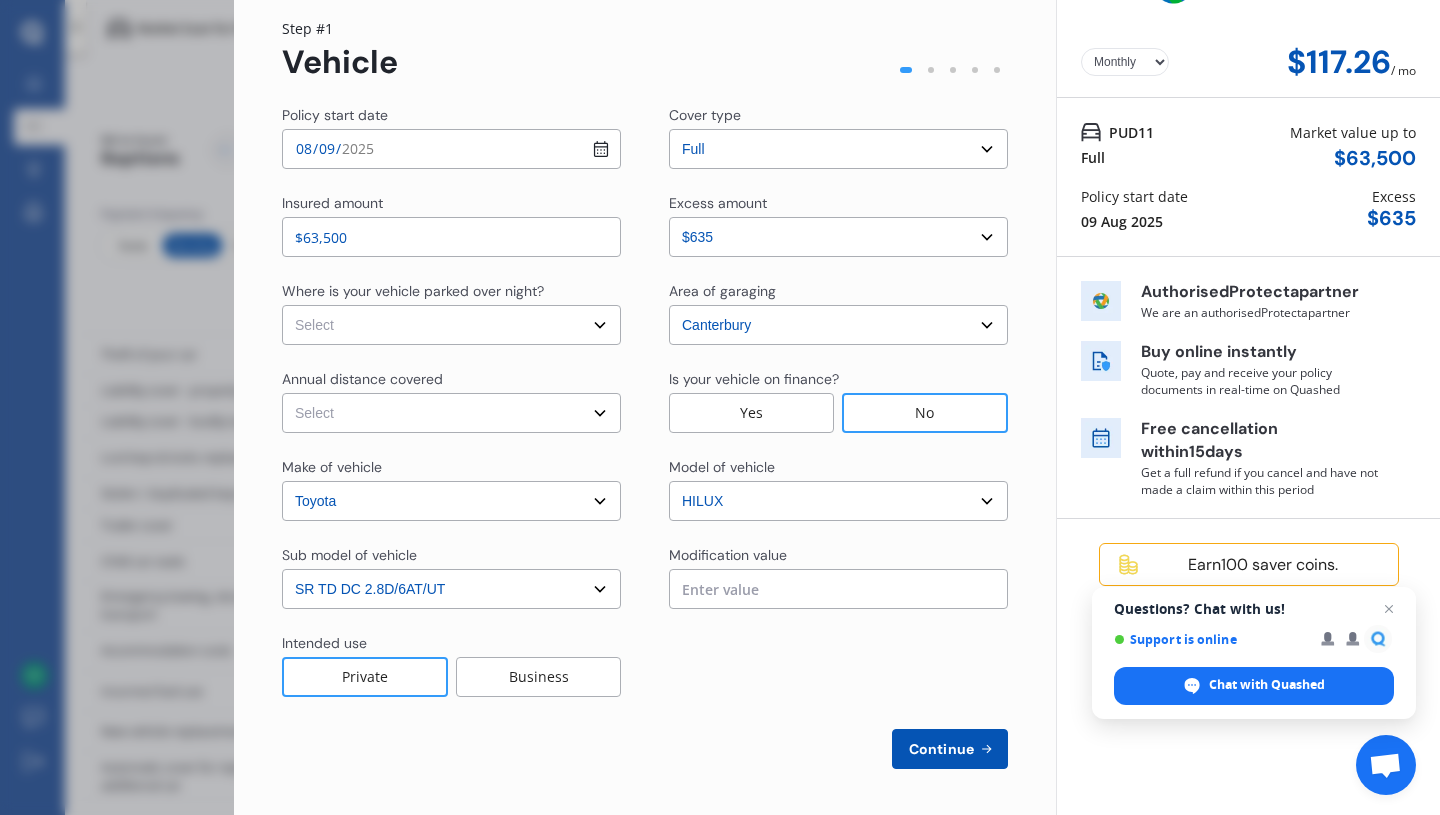 click on "Continue" at bounding box center (941, 749) 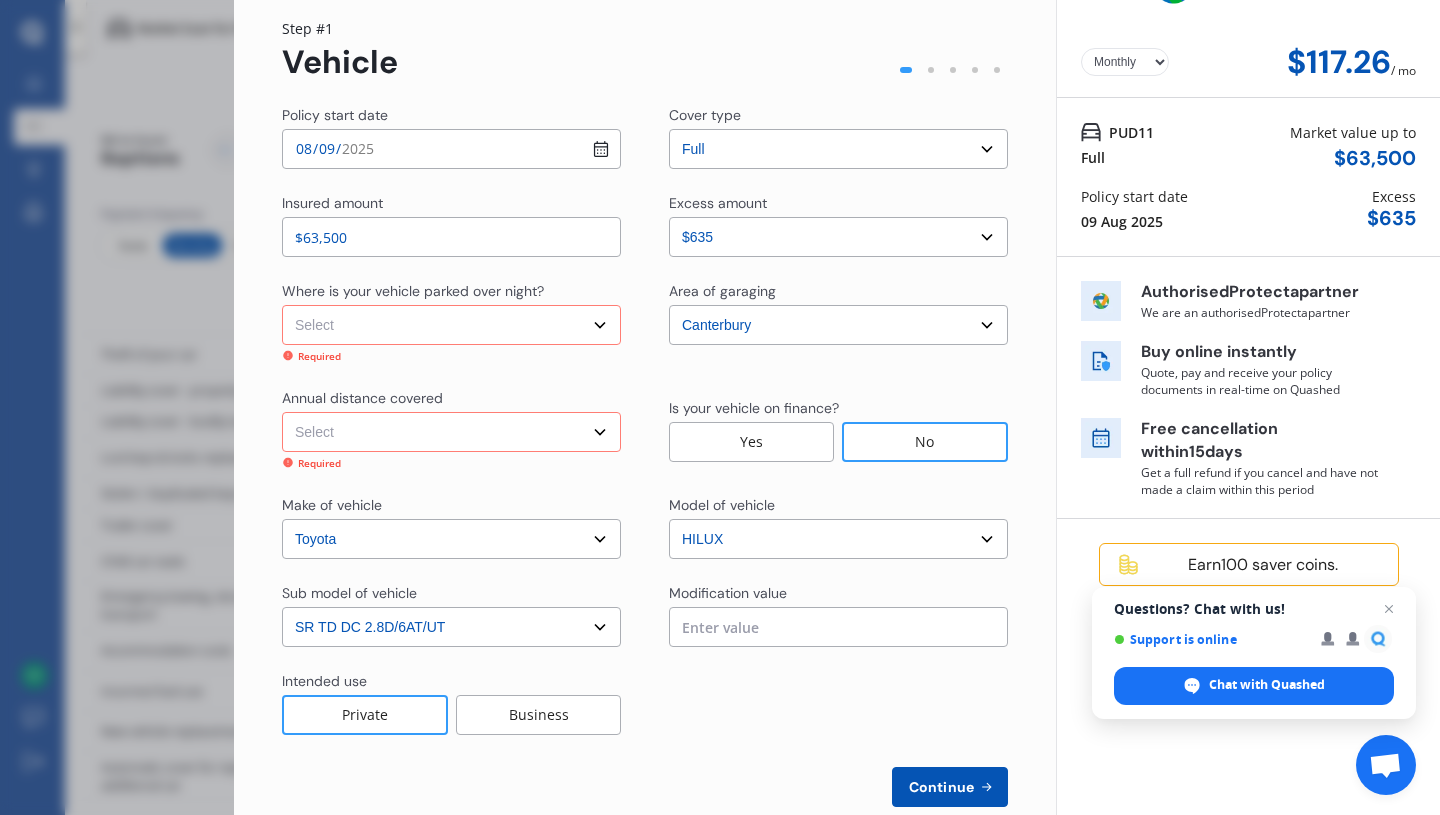scroll, scrollTop: 64, scrollLeft: 0, axis: vertical 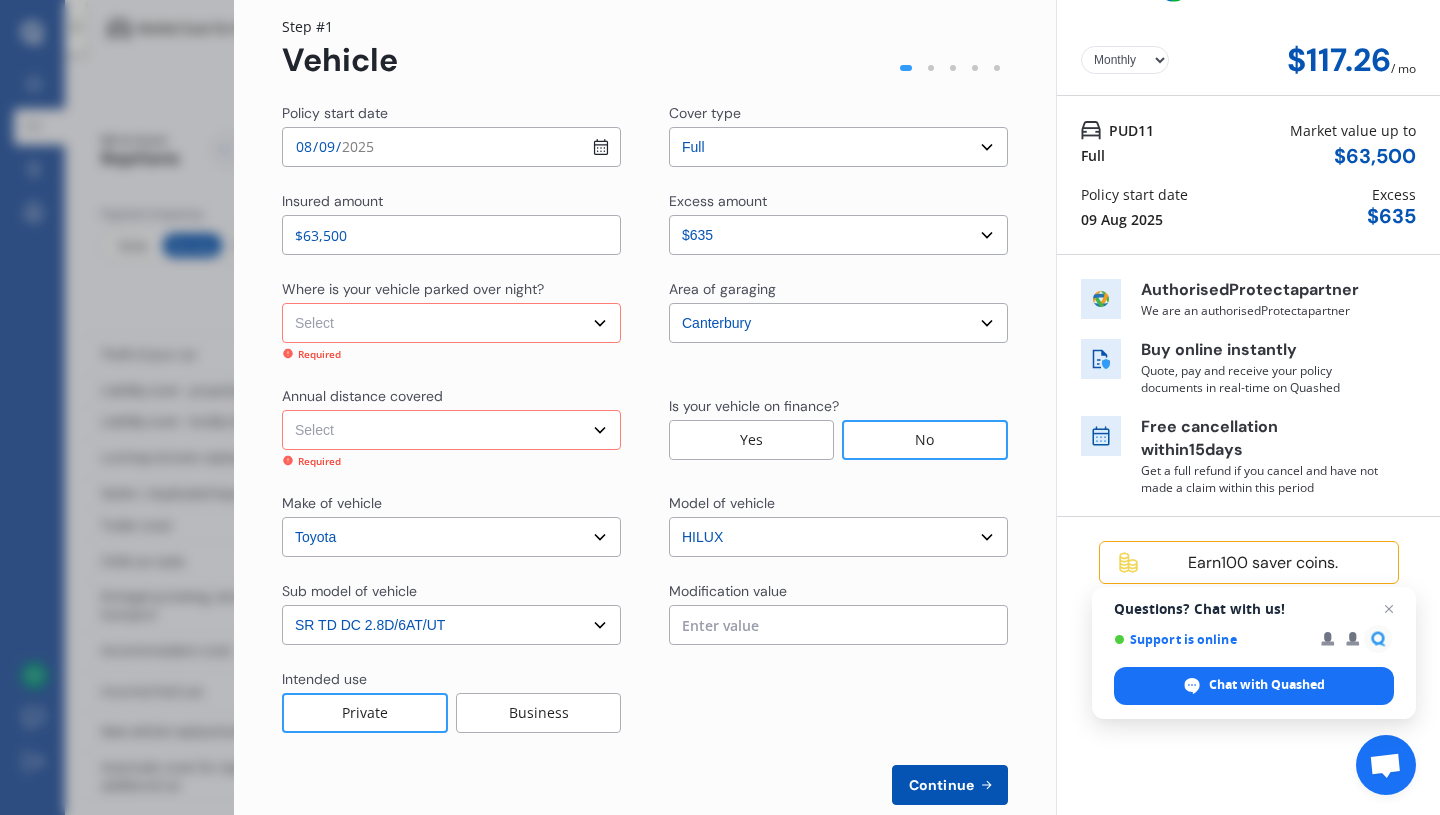 click on "Select In a garage On own property On street or road" at bounding box center (451, 323) 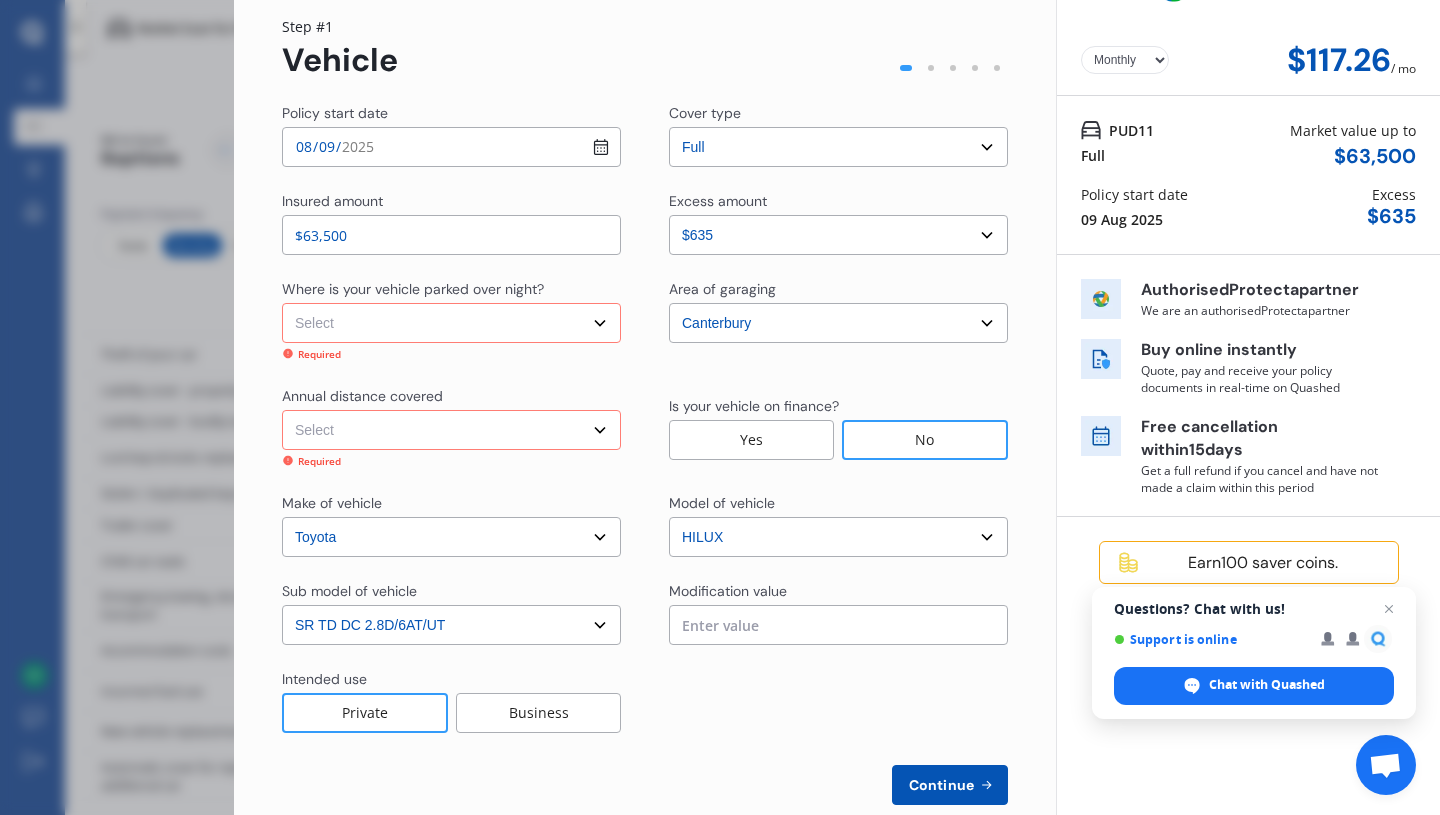 select on "On own property" 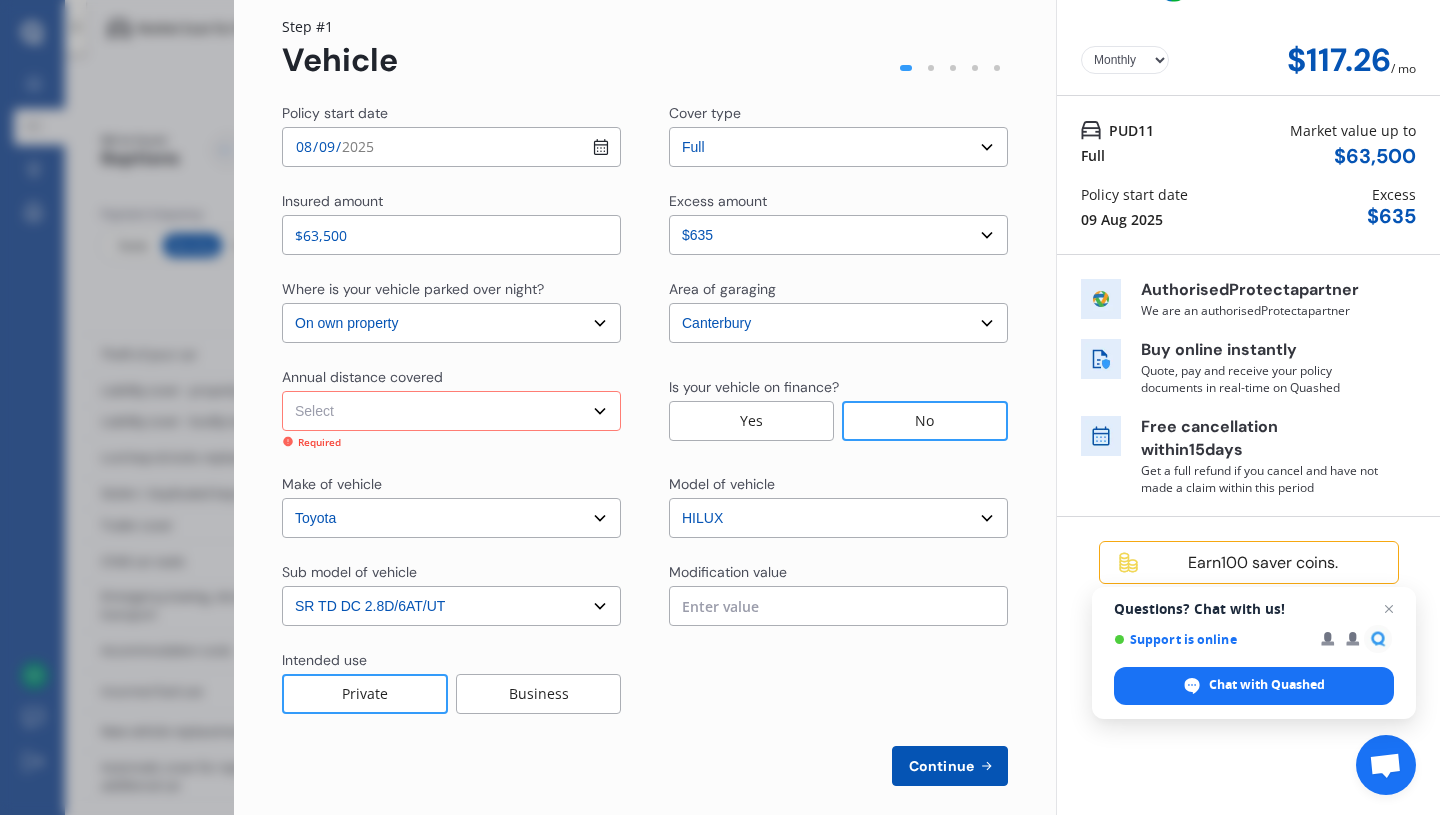 click on "Select Low (less than 15,000km per year) Average (15,000-30,000km per year) High (30,000+km per year)" at bounding box center (451, 411) 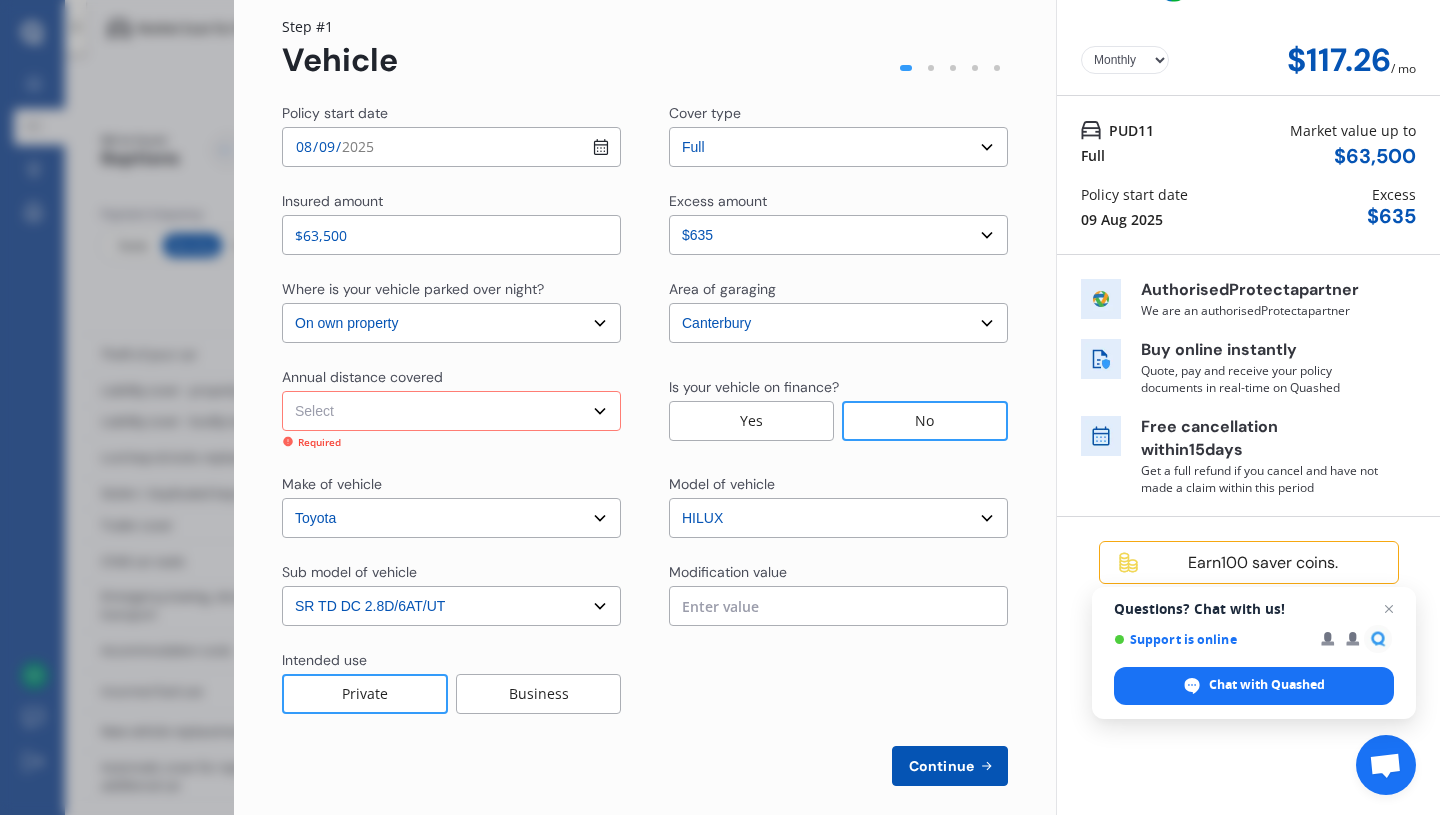 click on "Select Low (less than 15,000km per year) Average (15,000-30,000km per year) High (30,000+km per year)" at bounding box center [451, 411] 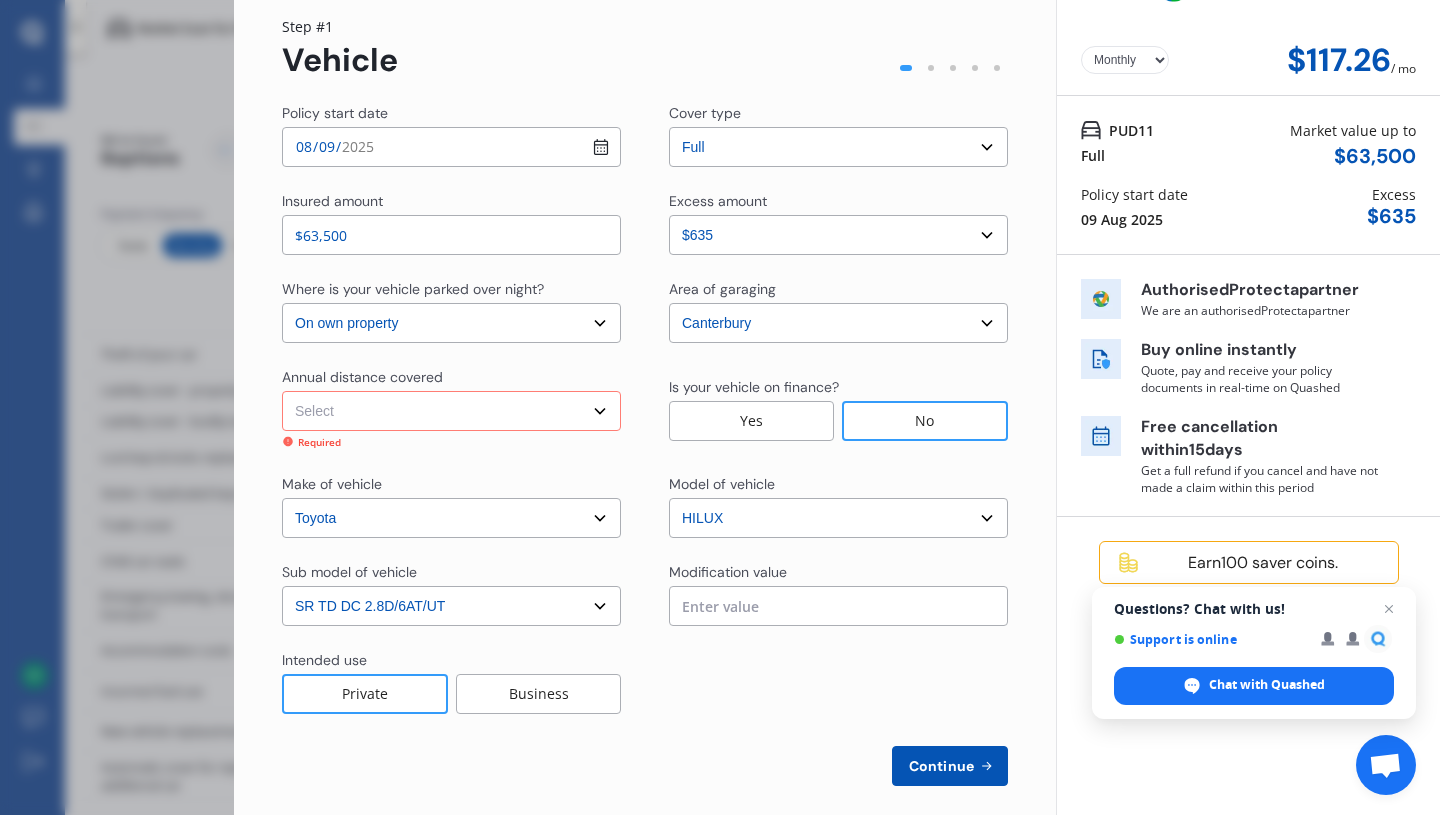 select on "20000" 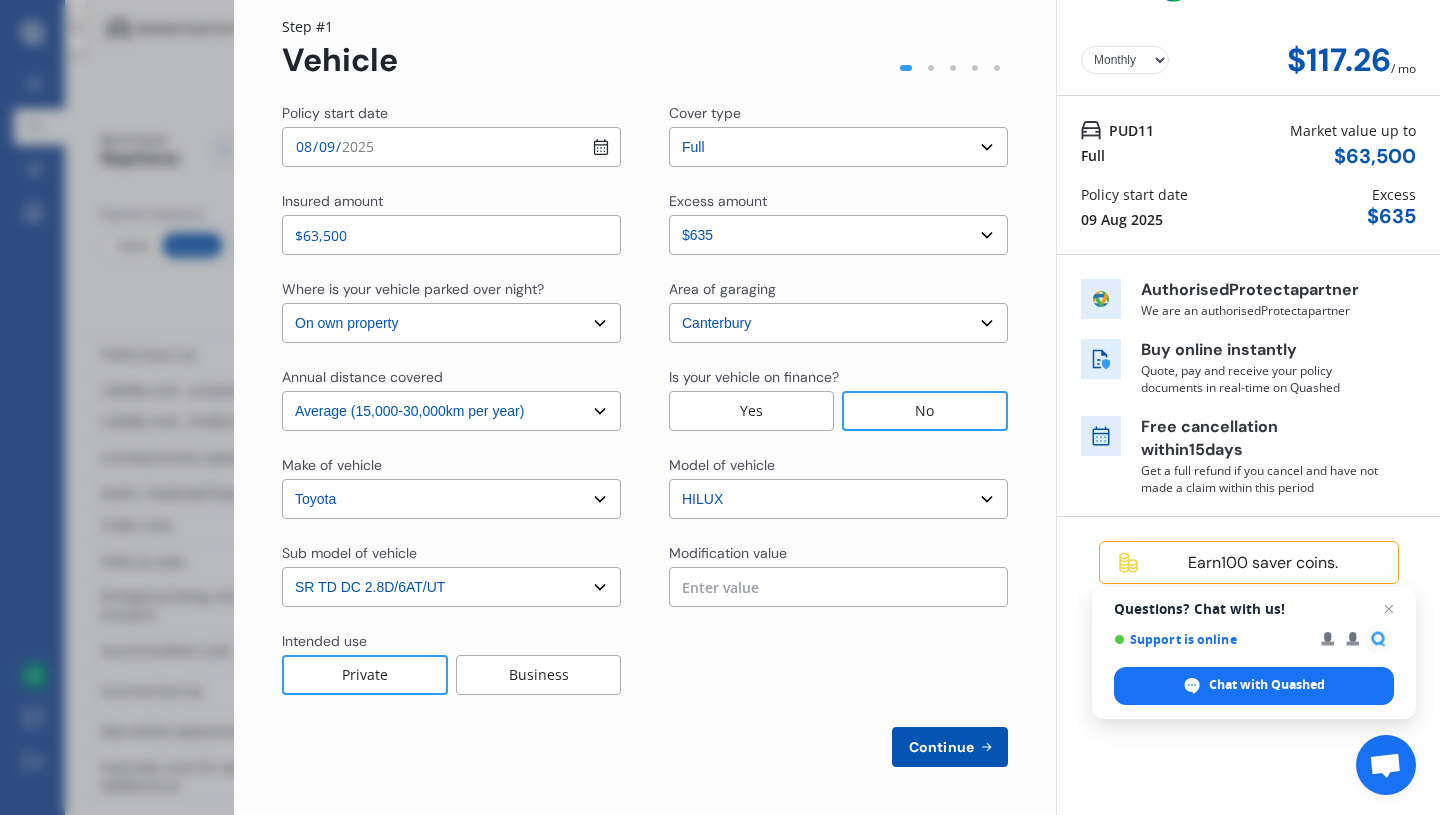 click on "Select excess amount $635 $1,135 $1,635" at bounding box center [838, 235] 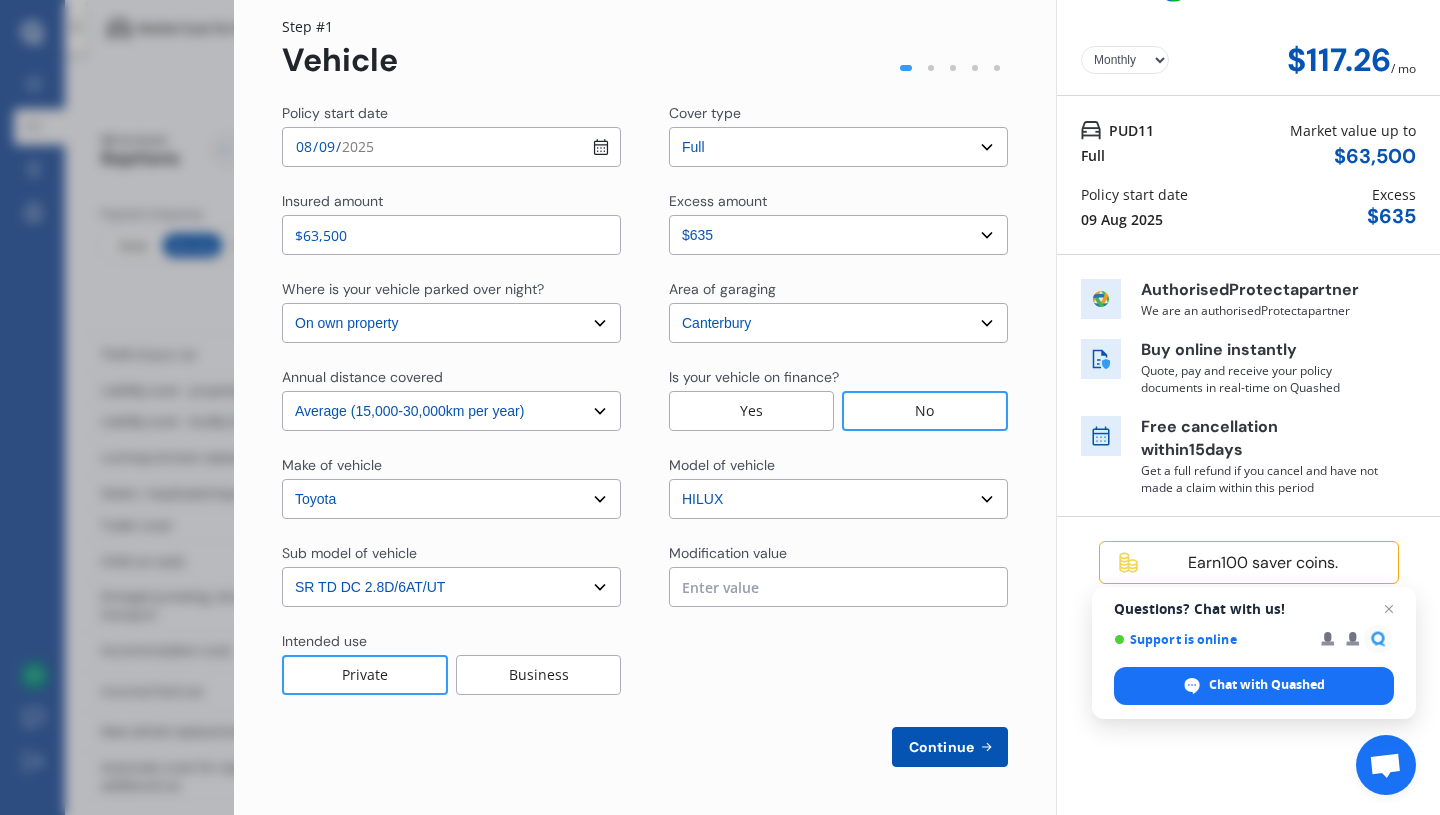click on "Continue" at bounding box center [941, 747] 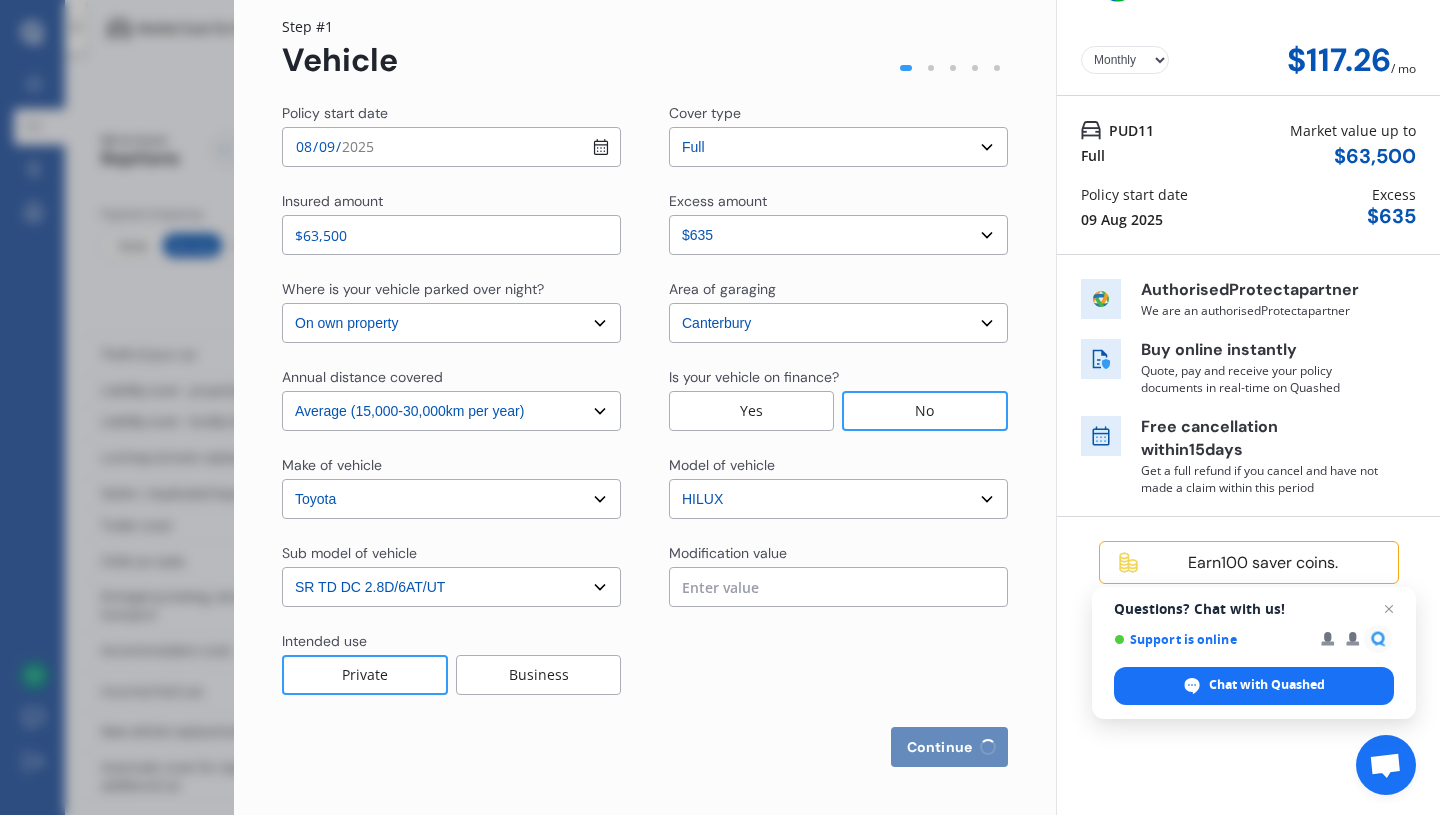 select on "Mr" 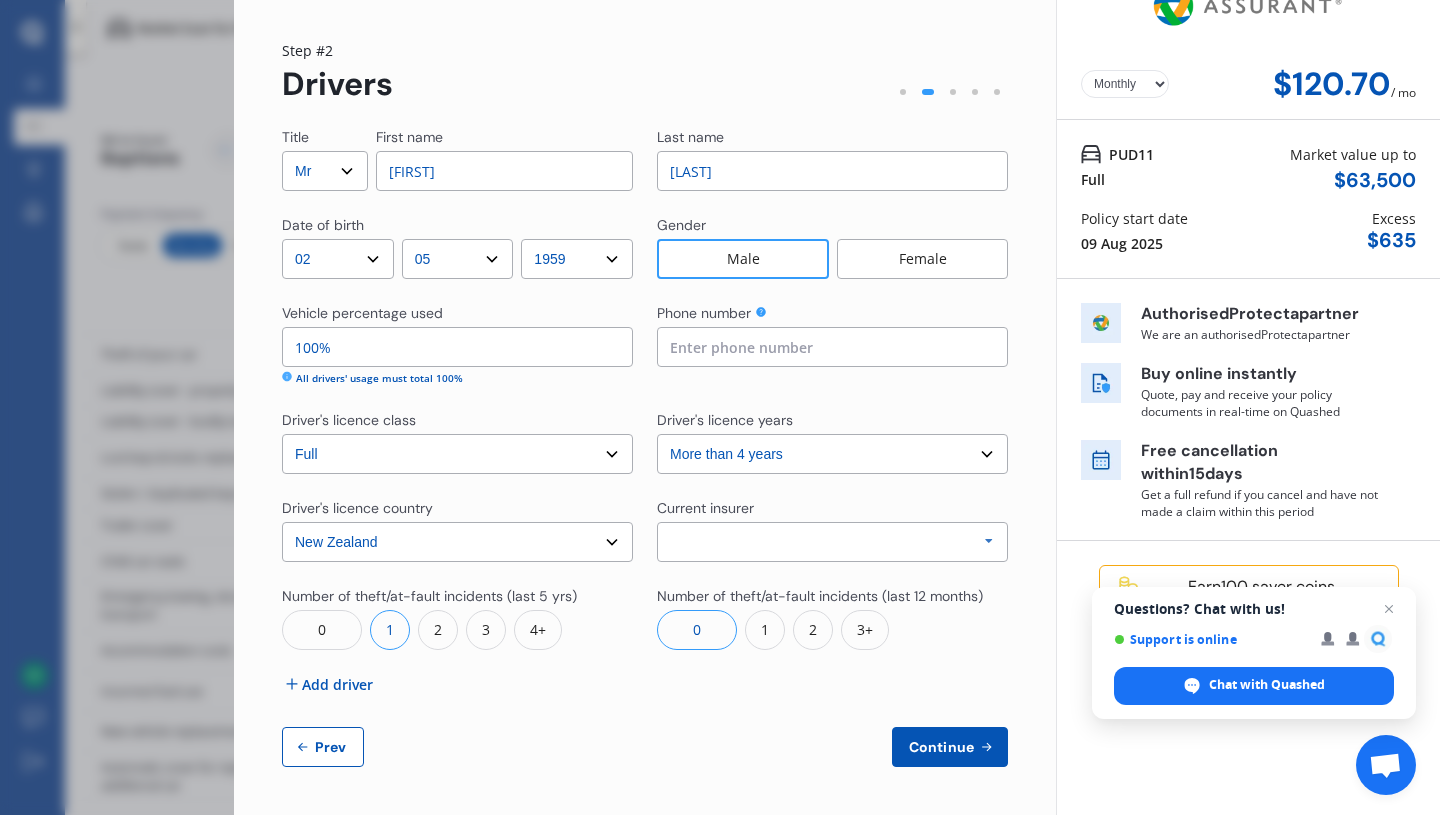 scroll, scrollTop: 0, scrollLeft: 0, axis: both 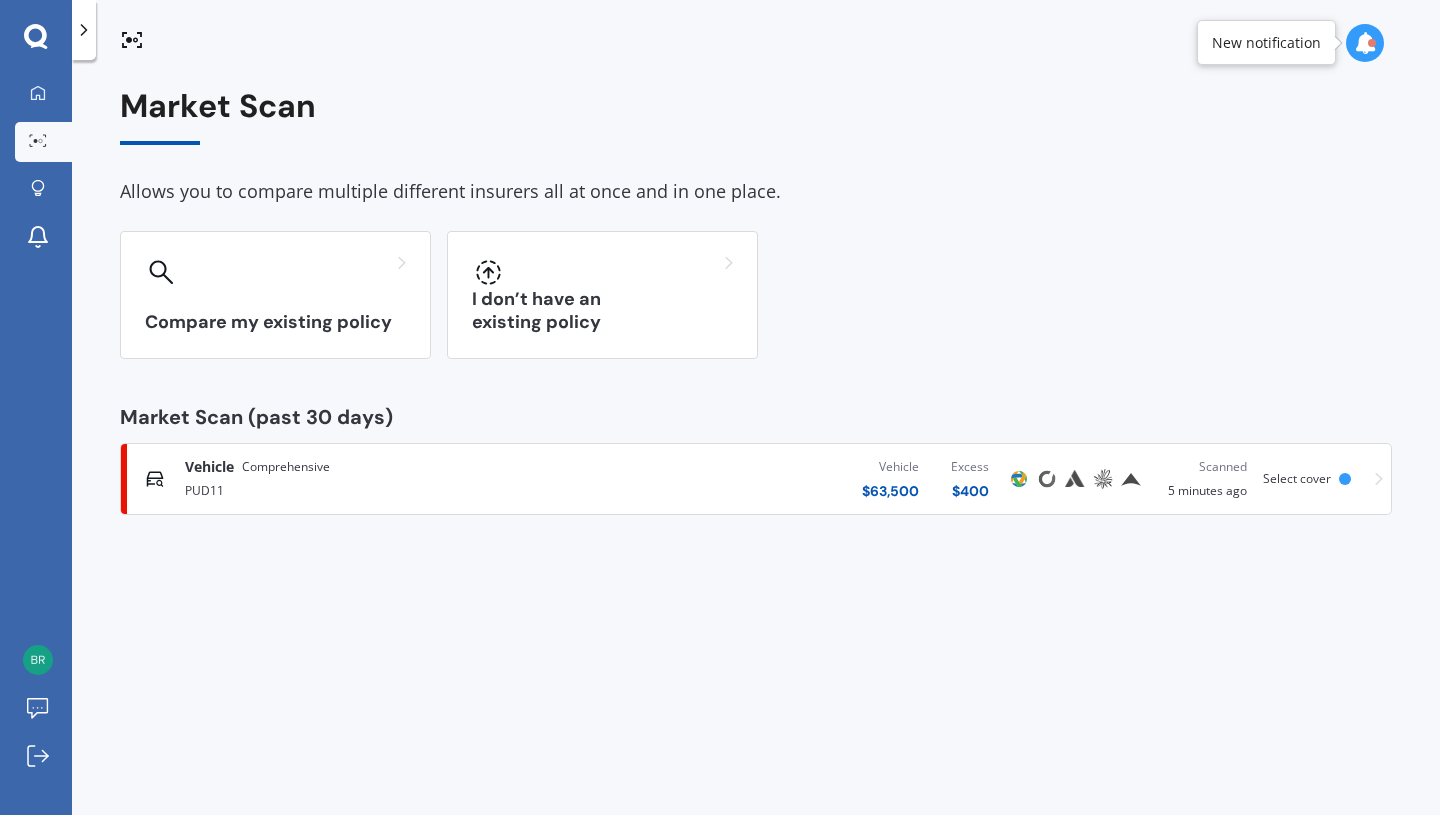 click on "Vehicle $ [PRICE] Excess $ [PRICE]" at bounding box center (790, 479) 